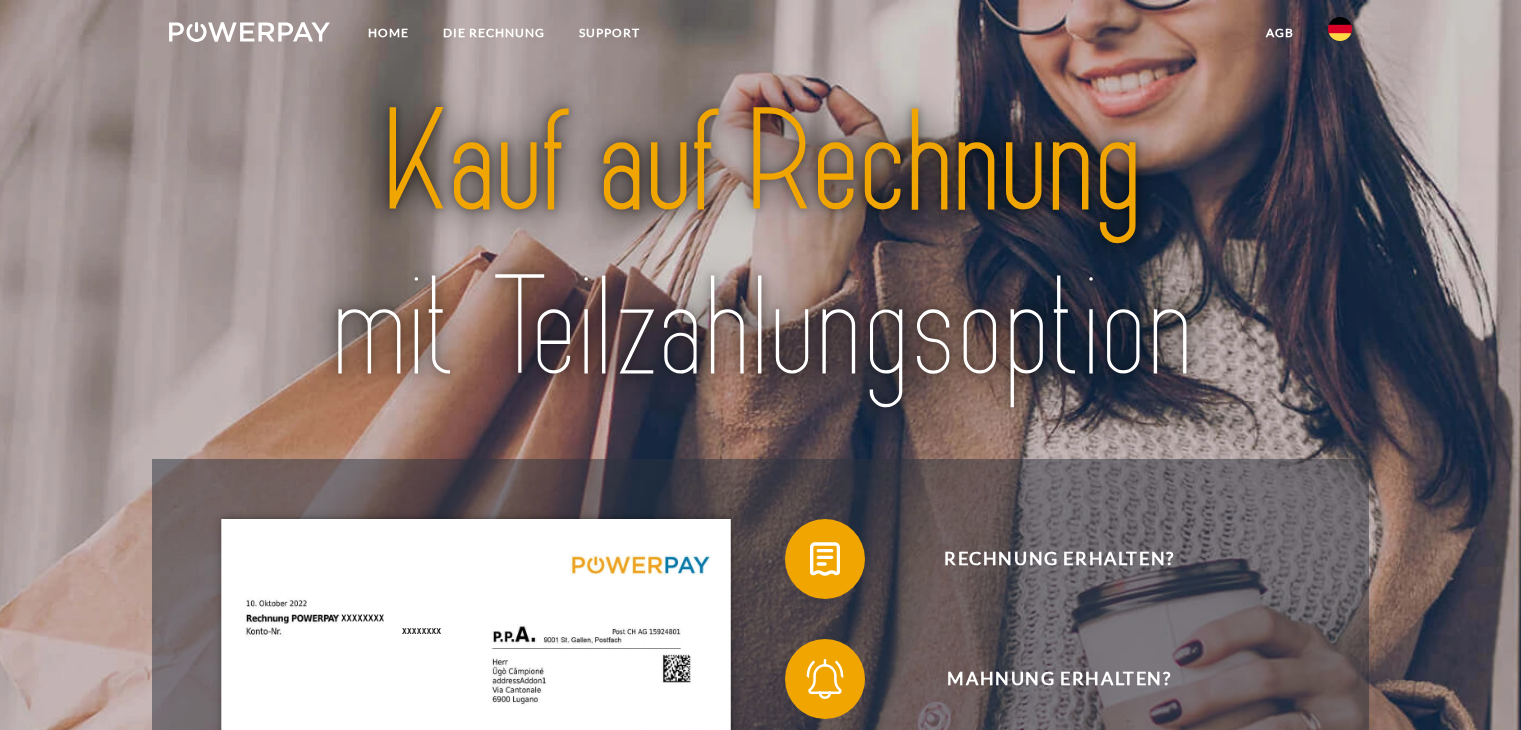 scroll, scrollTop: 0, scrollLeft: 0, axis: both 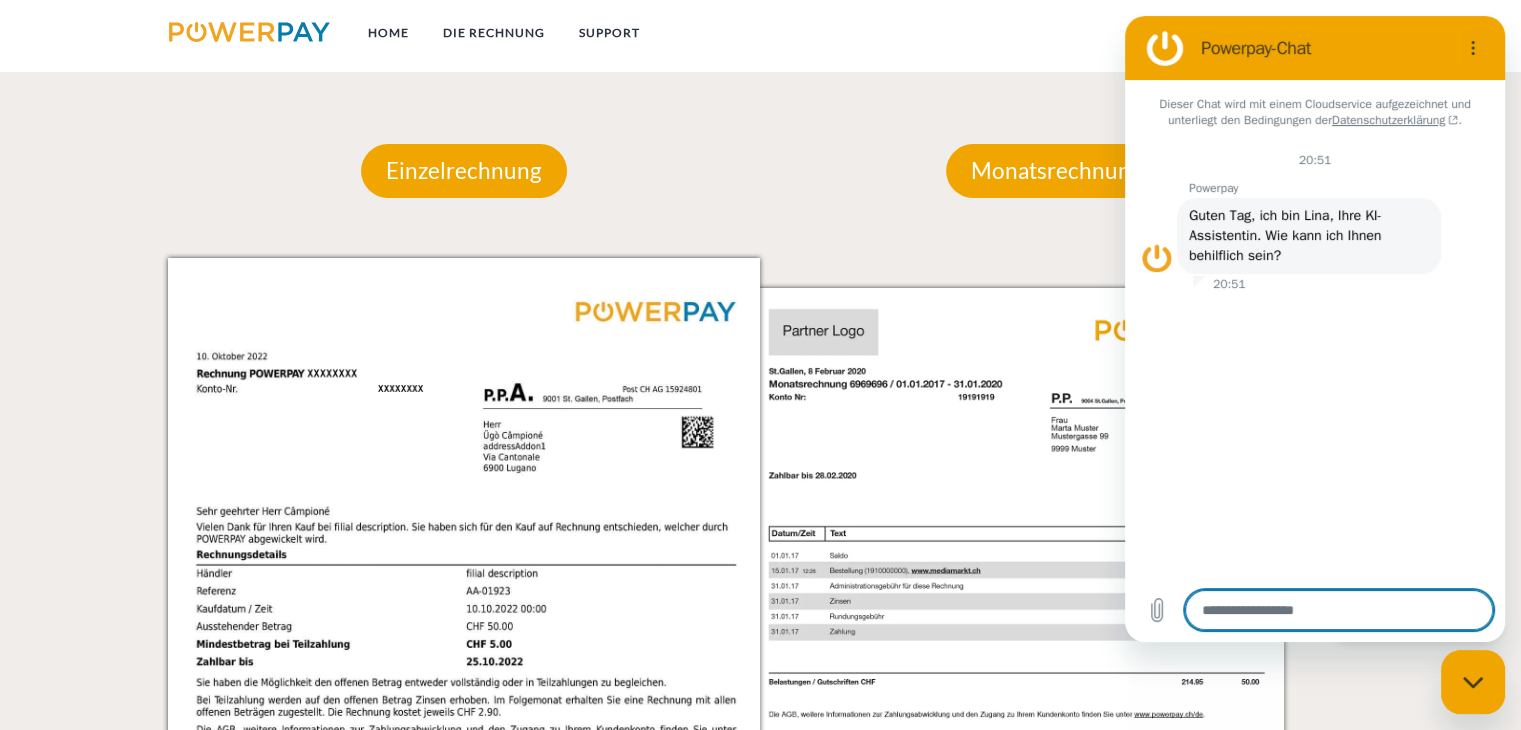 type on "*" 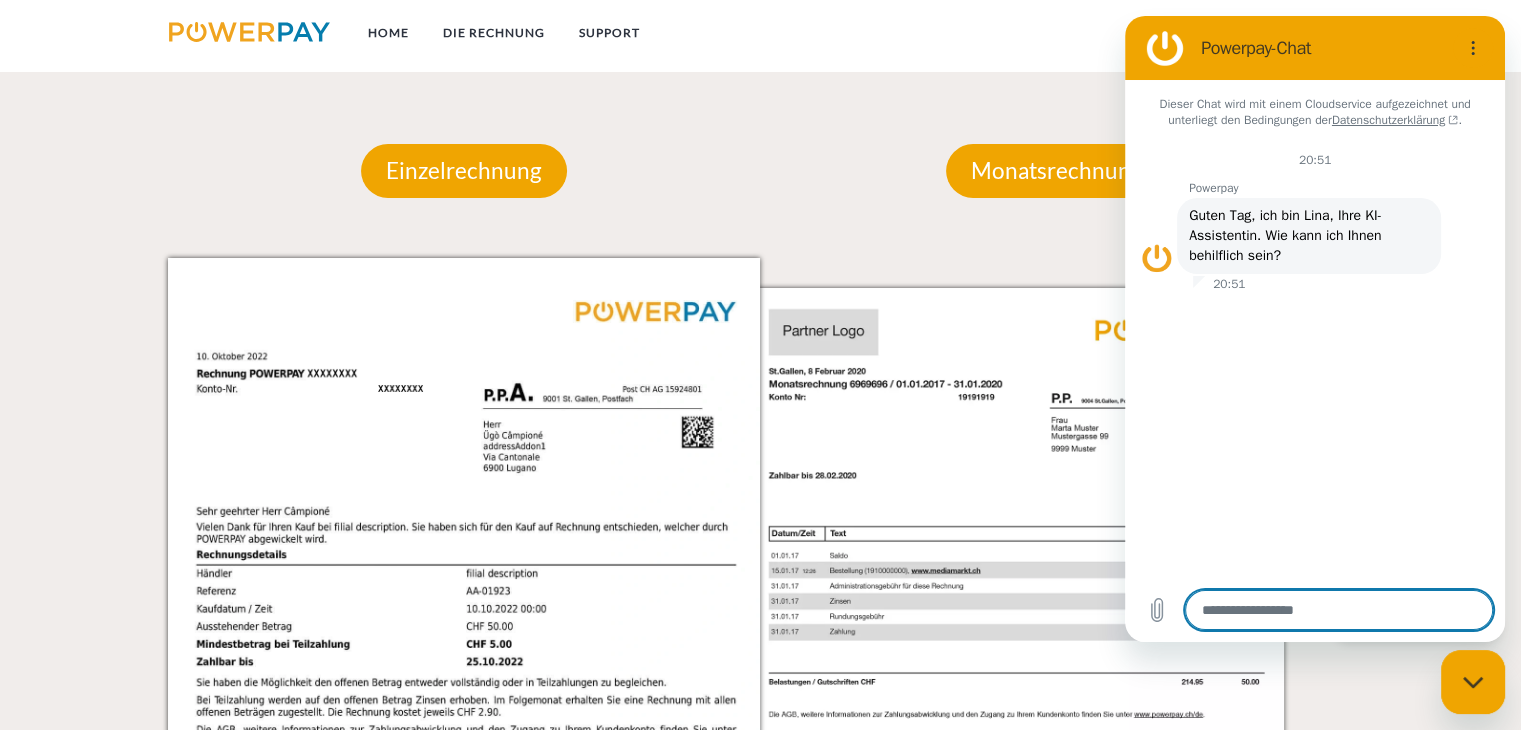 type on "*" 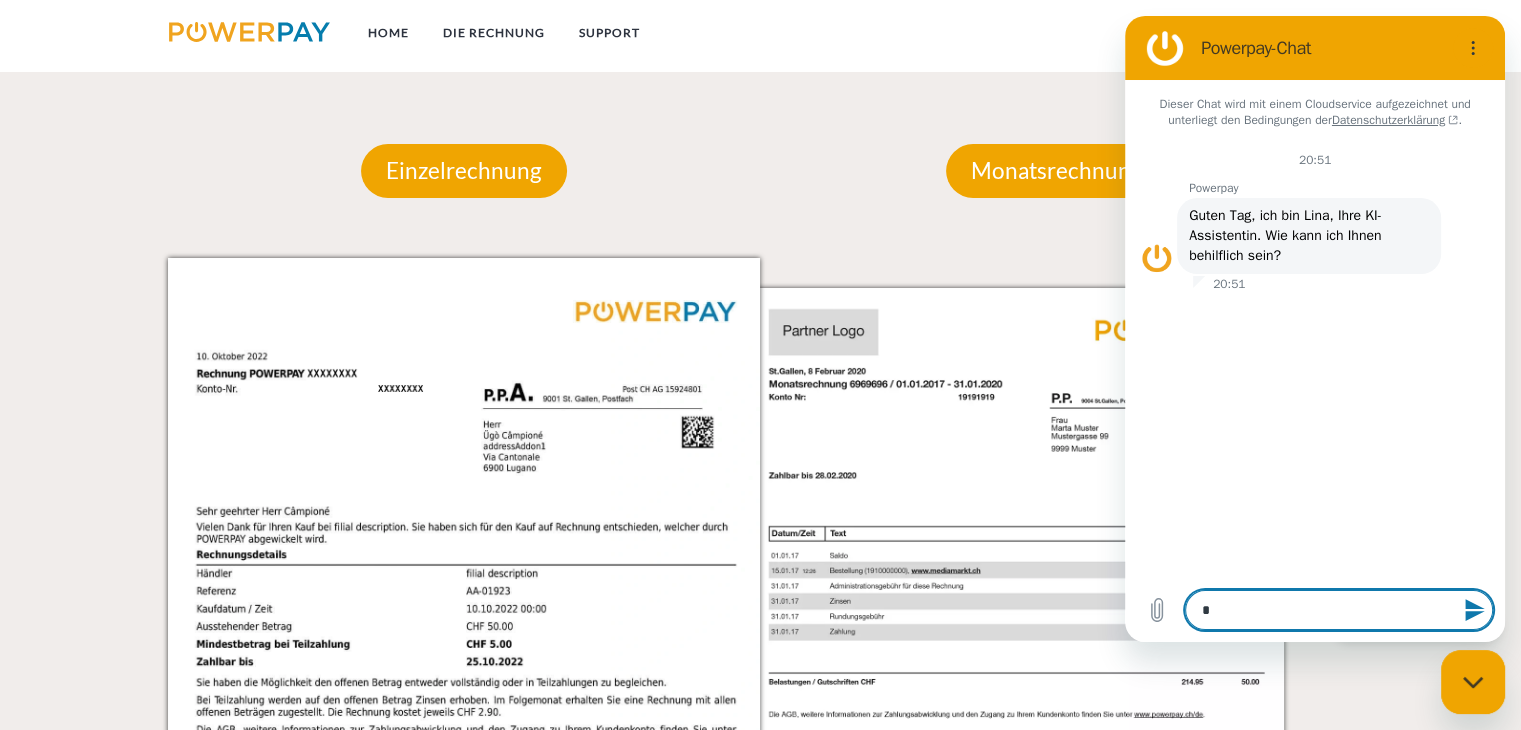 type on "**" 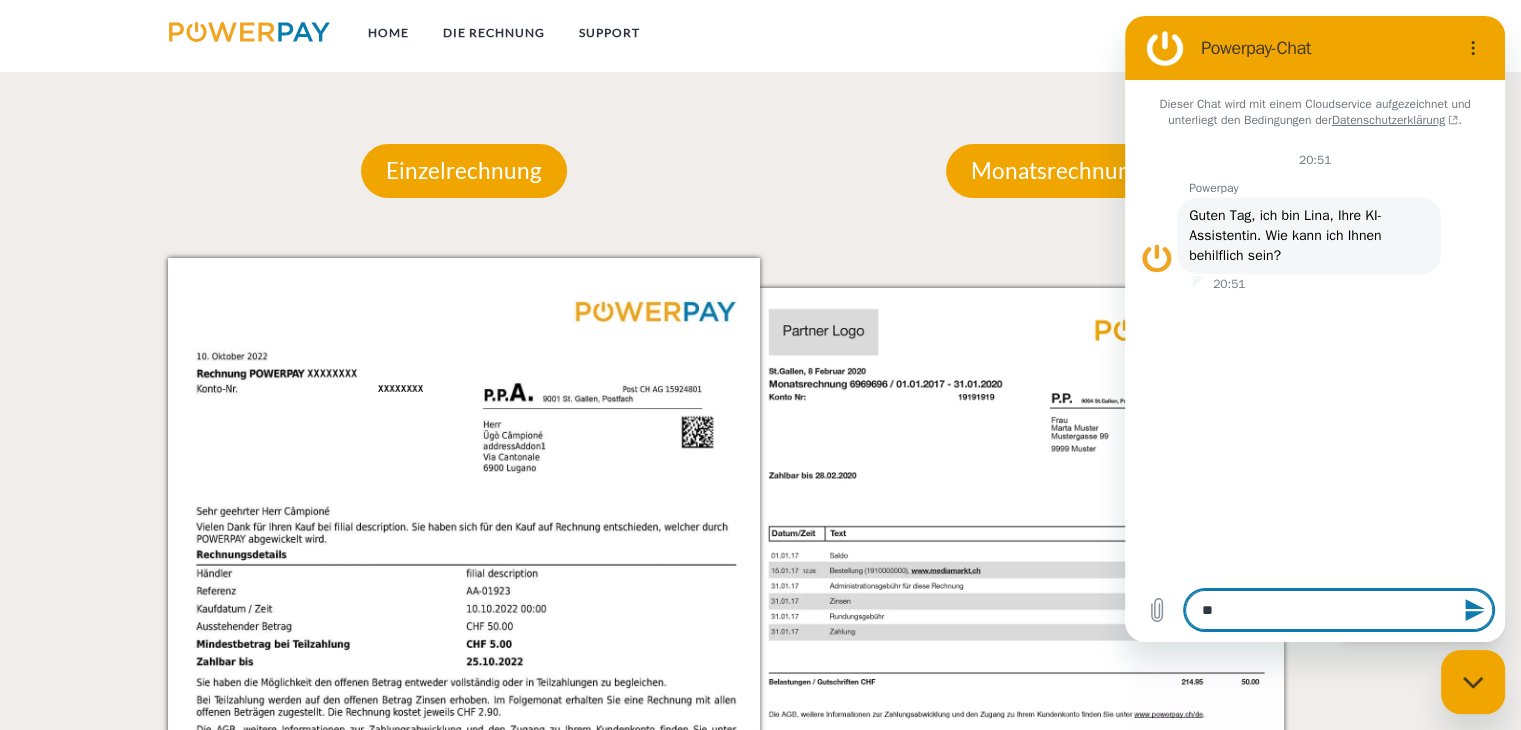 type on "***" 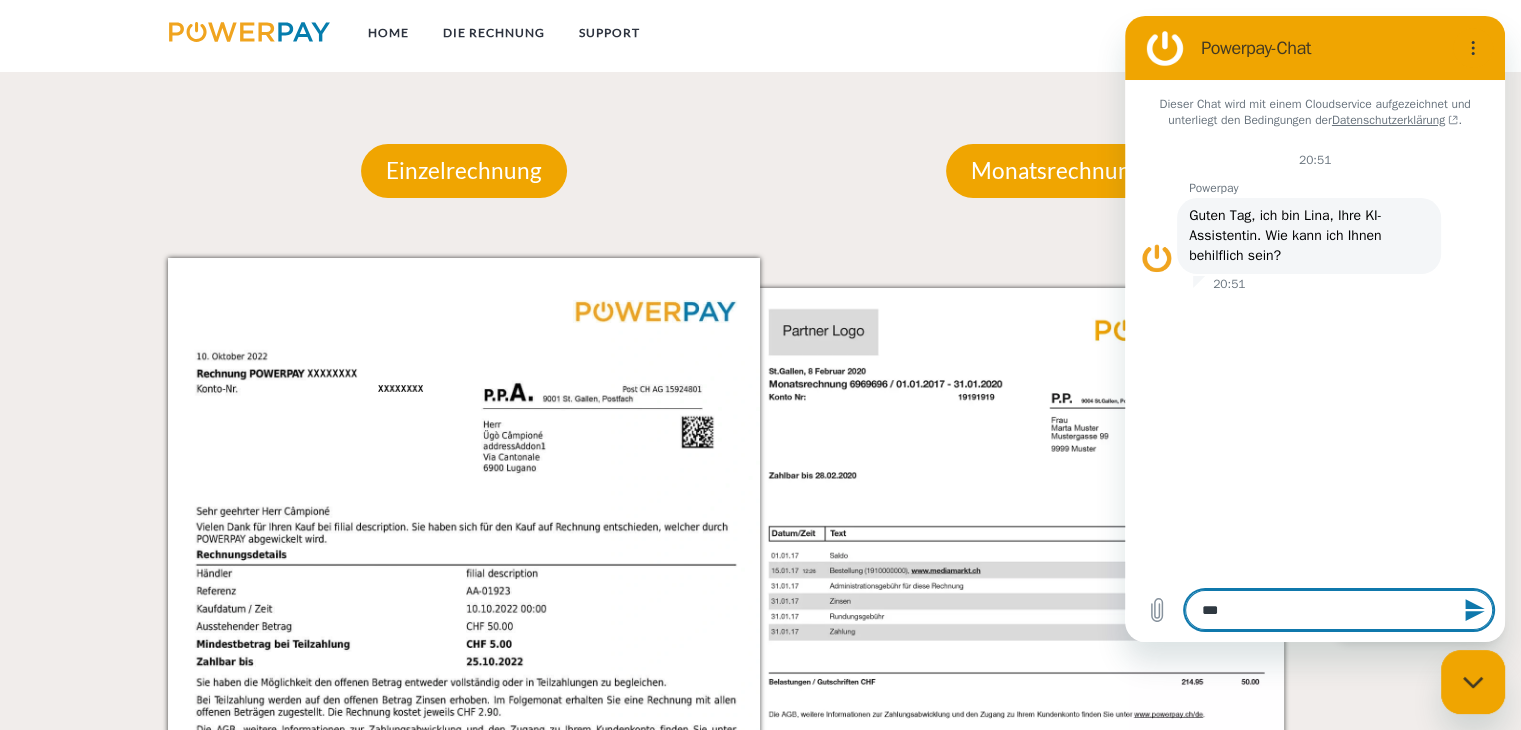 type on "***" 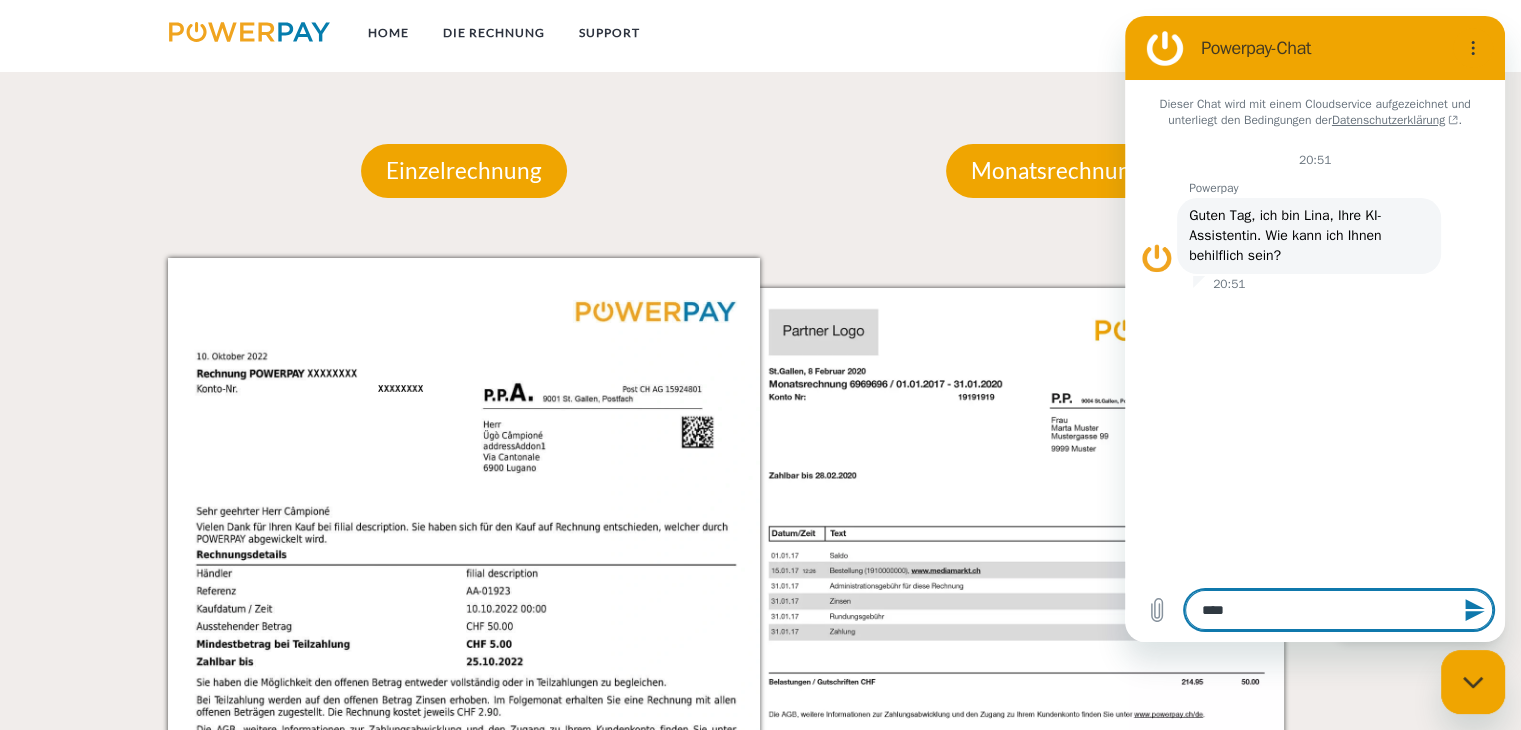 type on "*****" 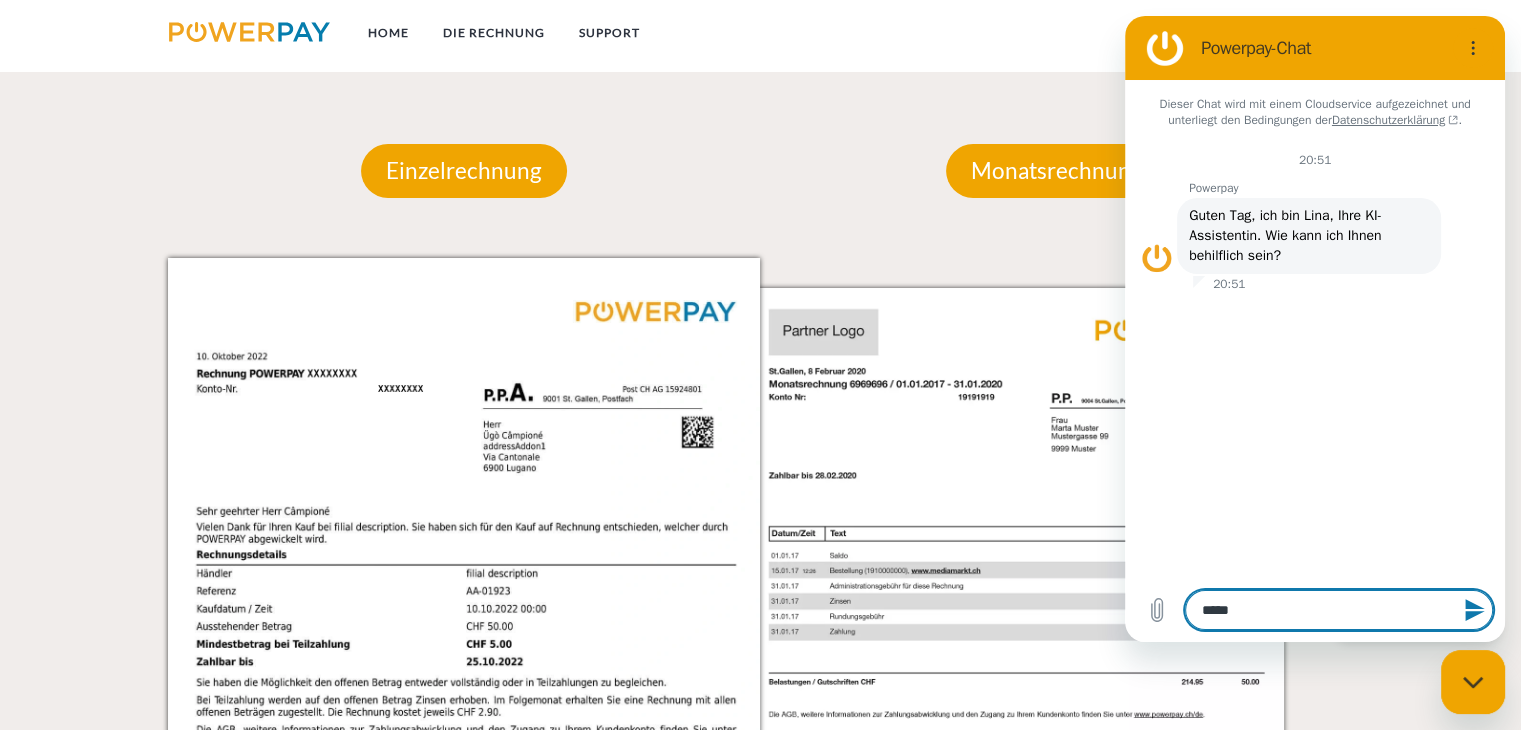 type on "******" 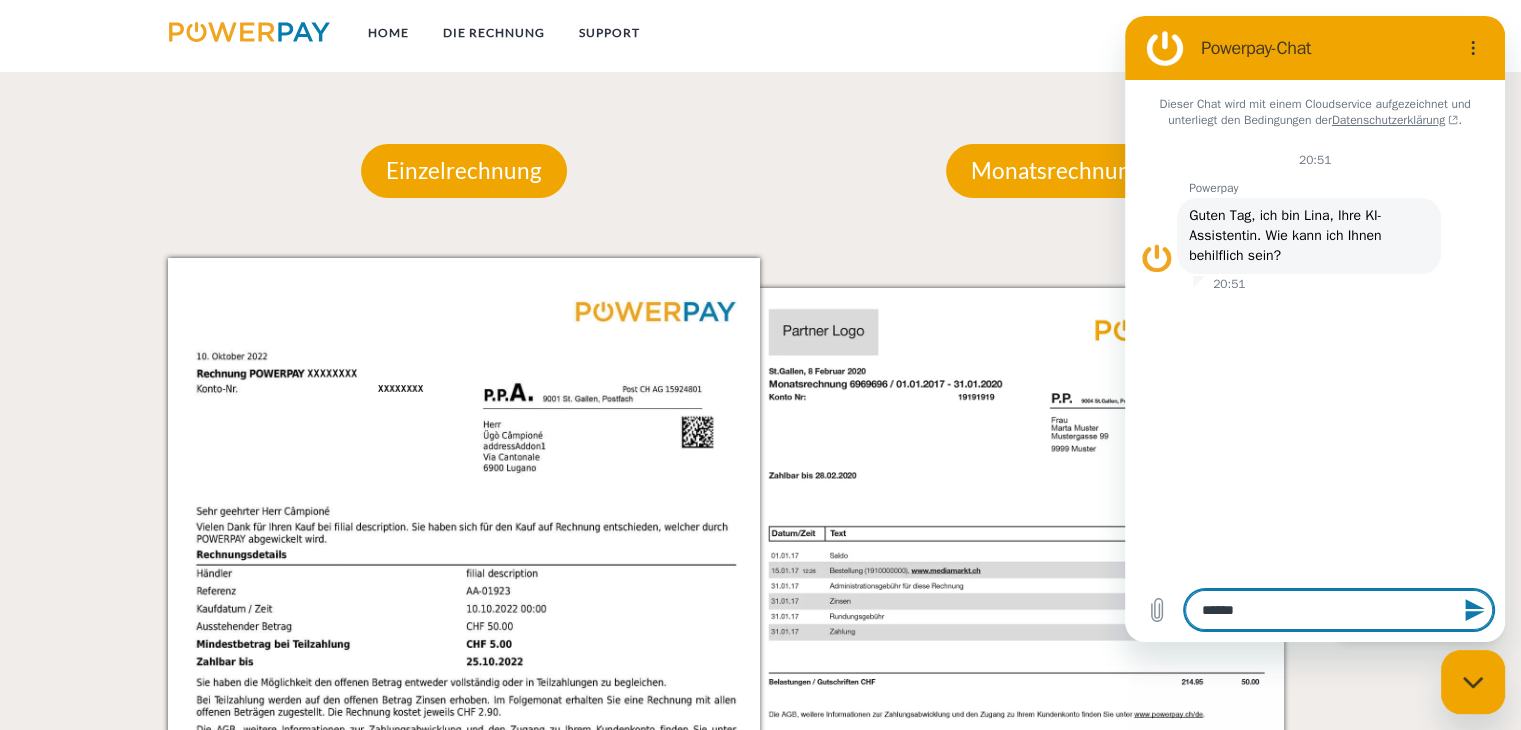 type on "*******" 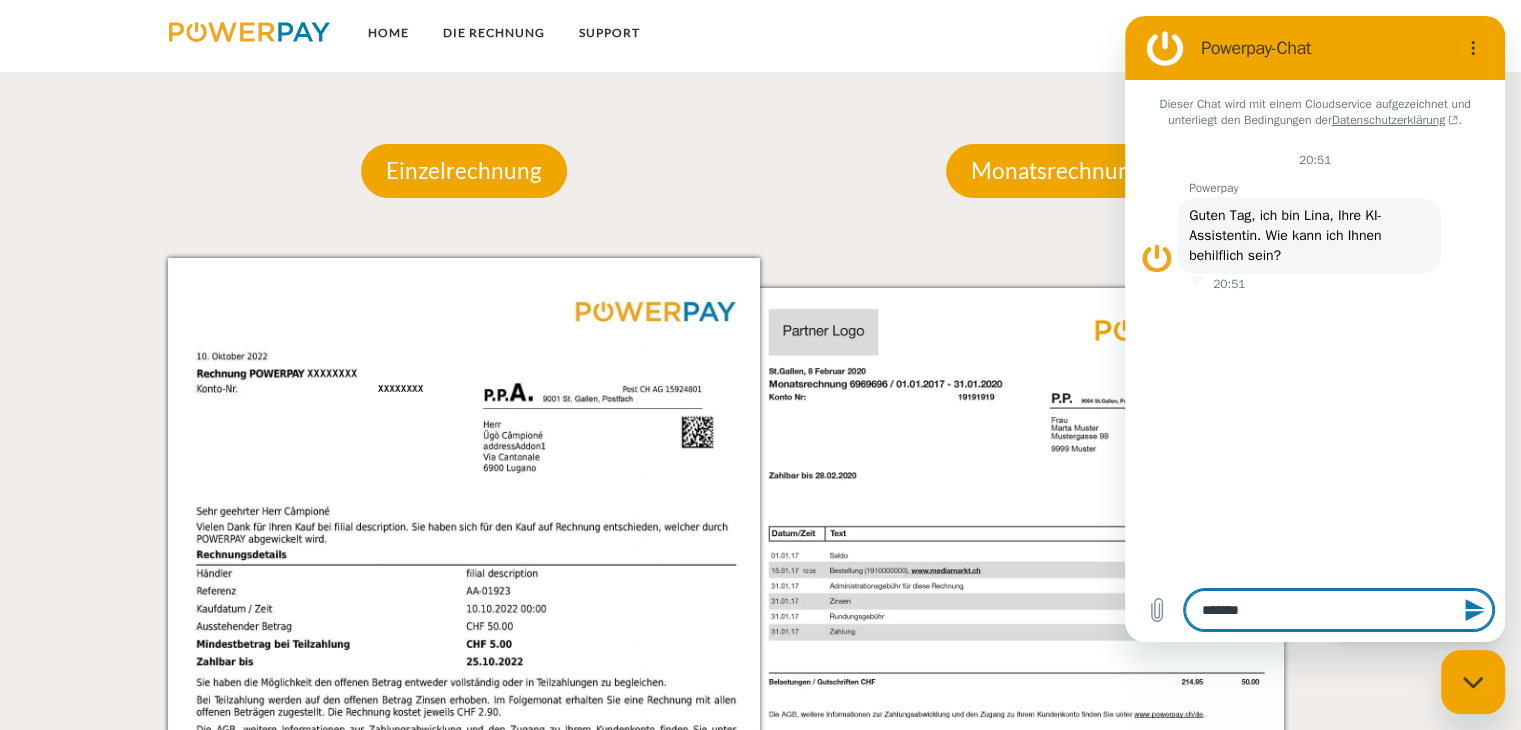 type on "********" 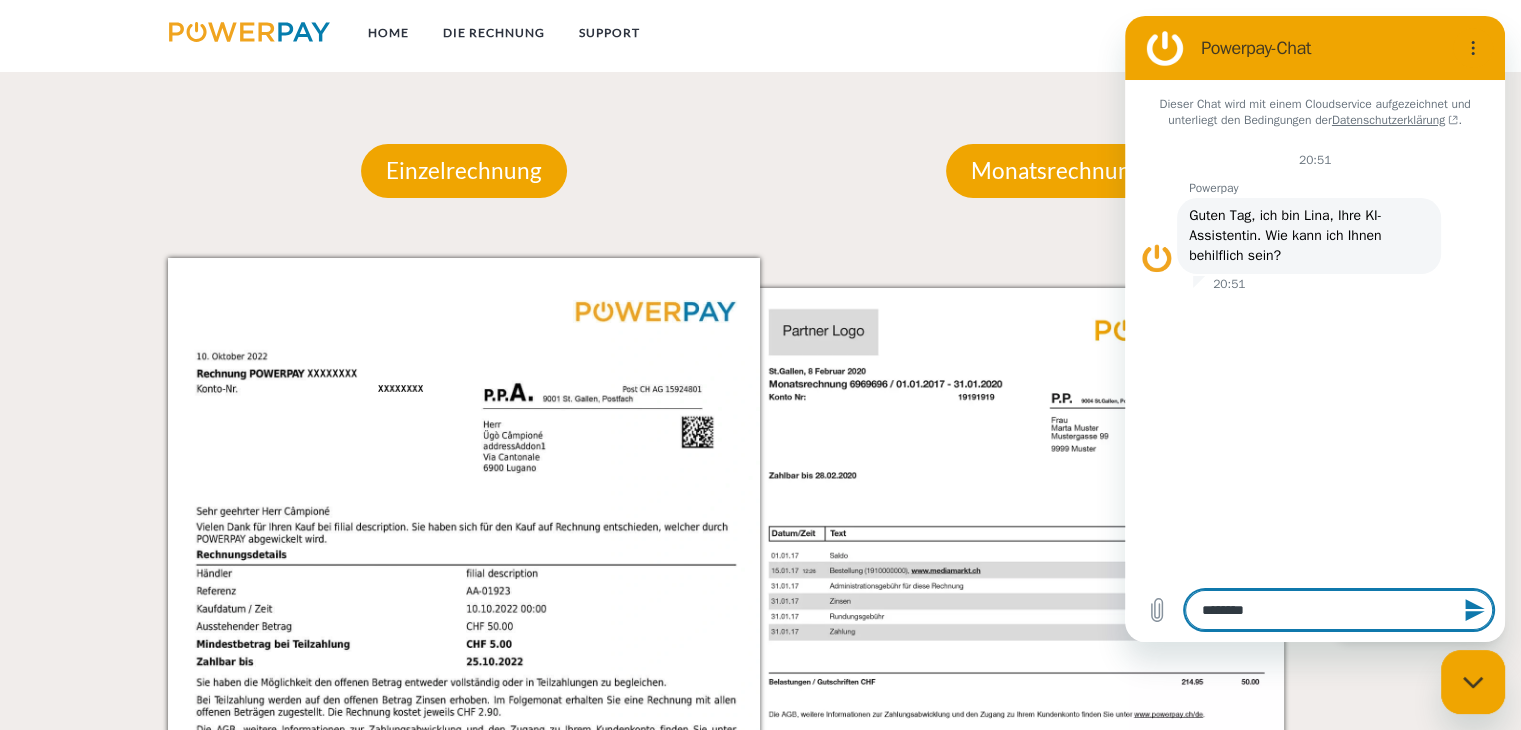 type on "********" 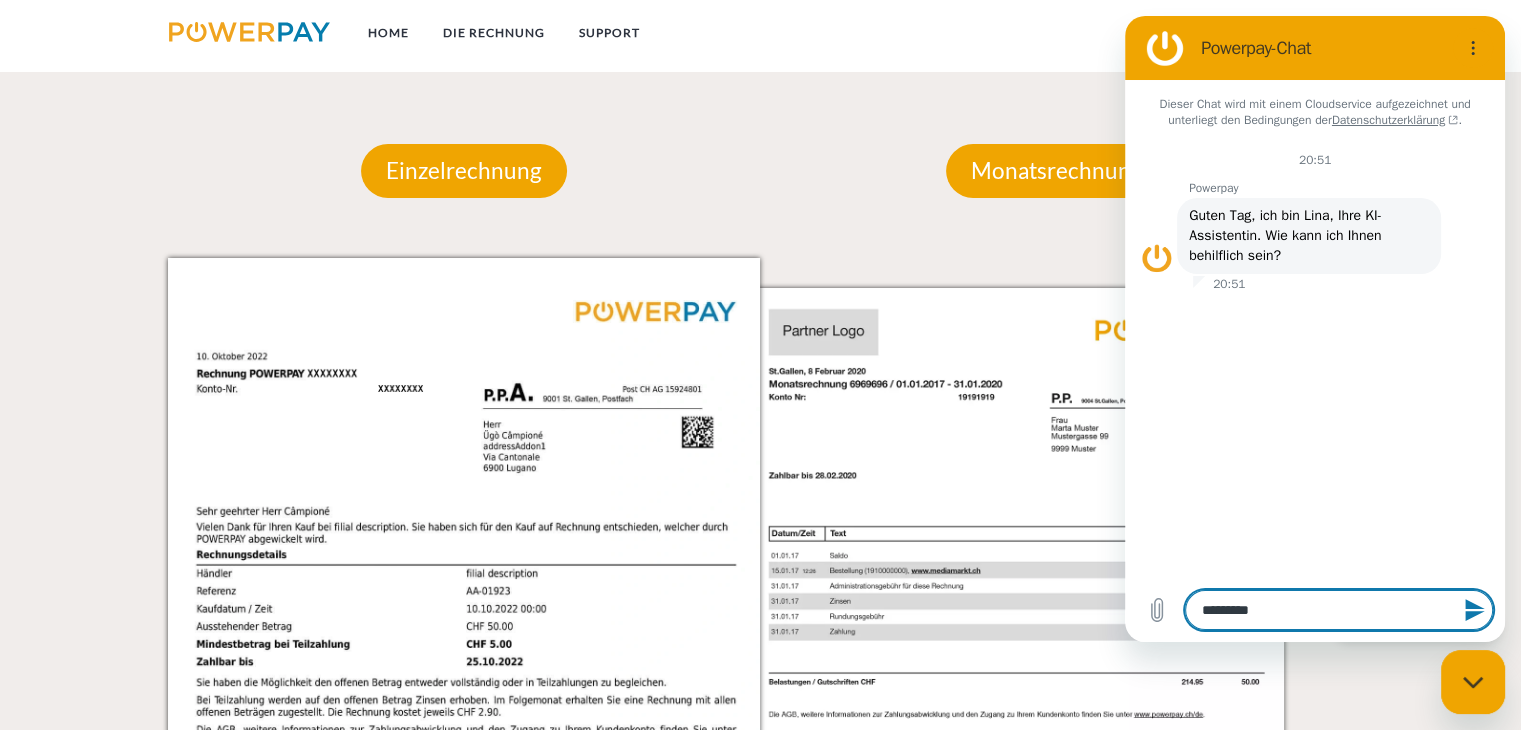 type on "**********" 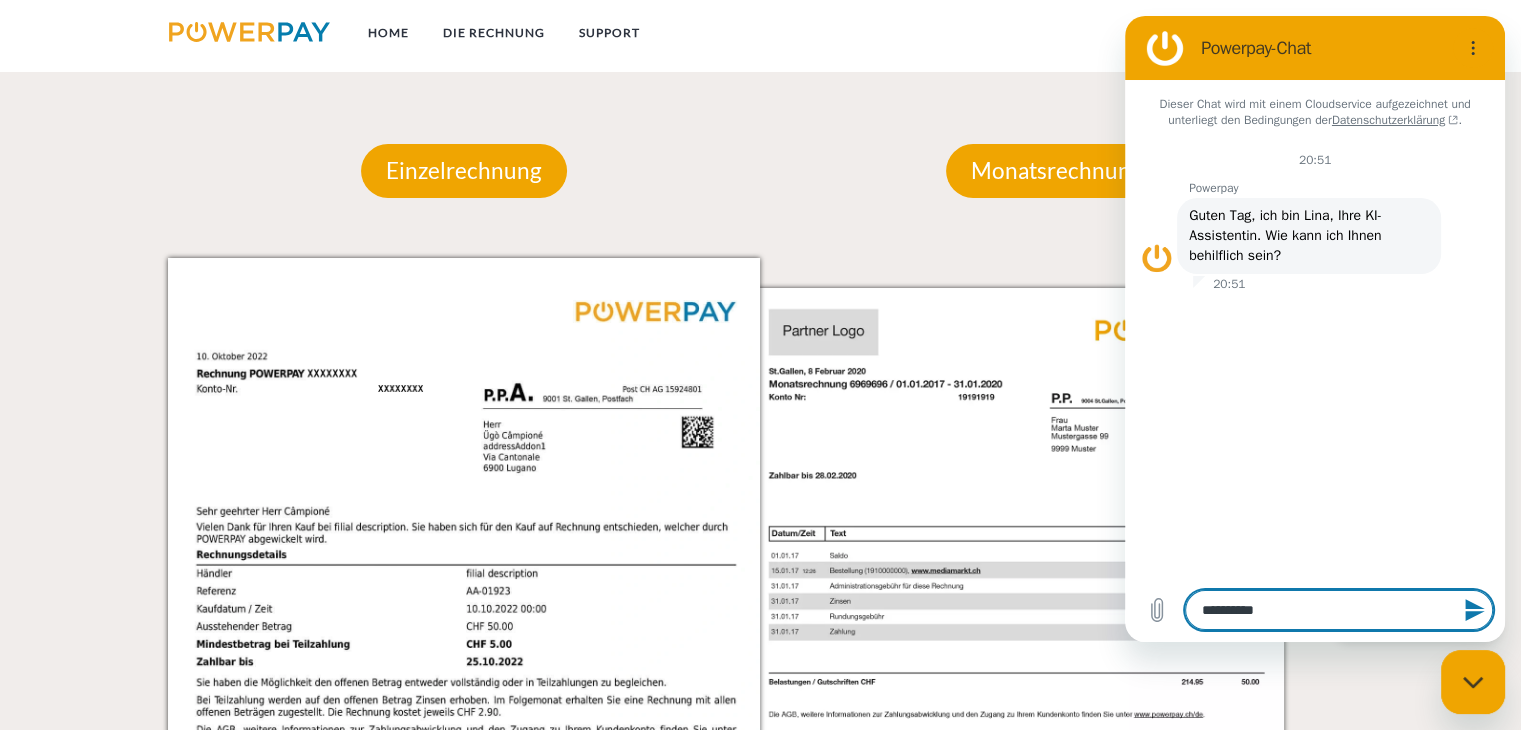 type on "**********" 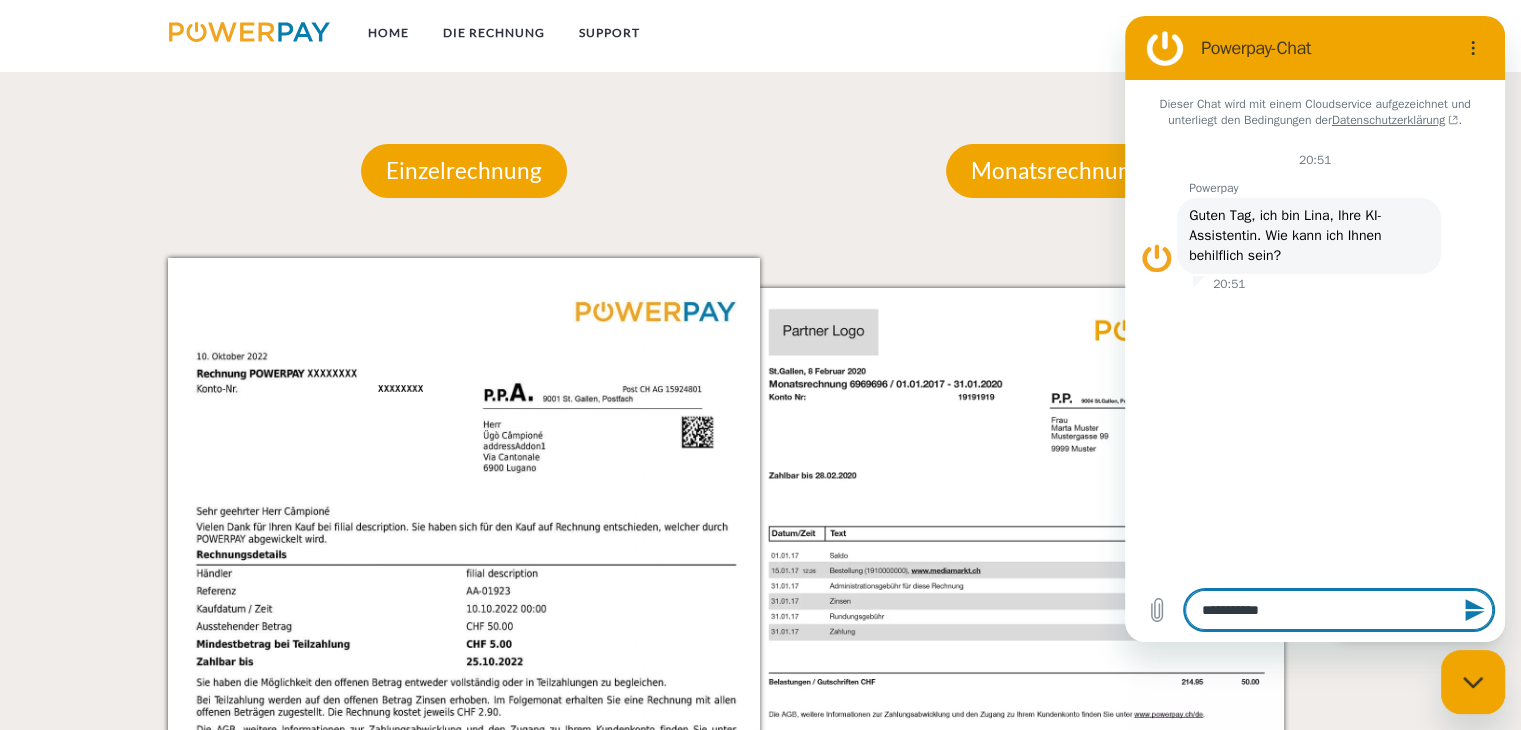 type on "**********" 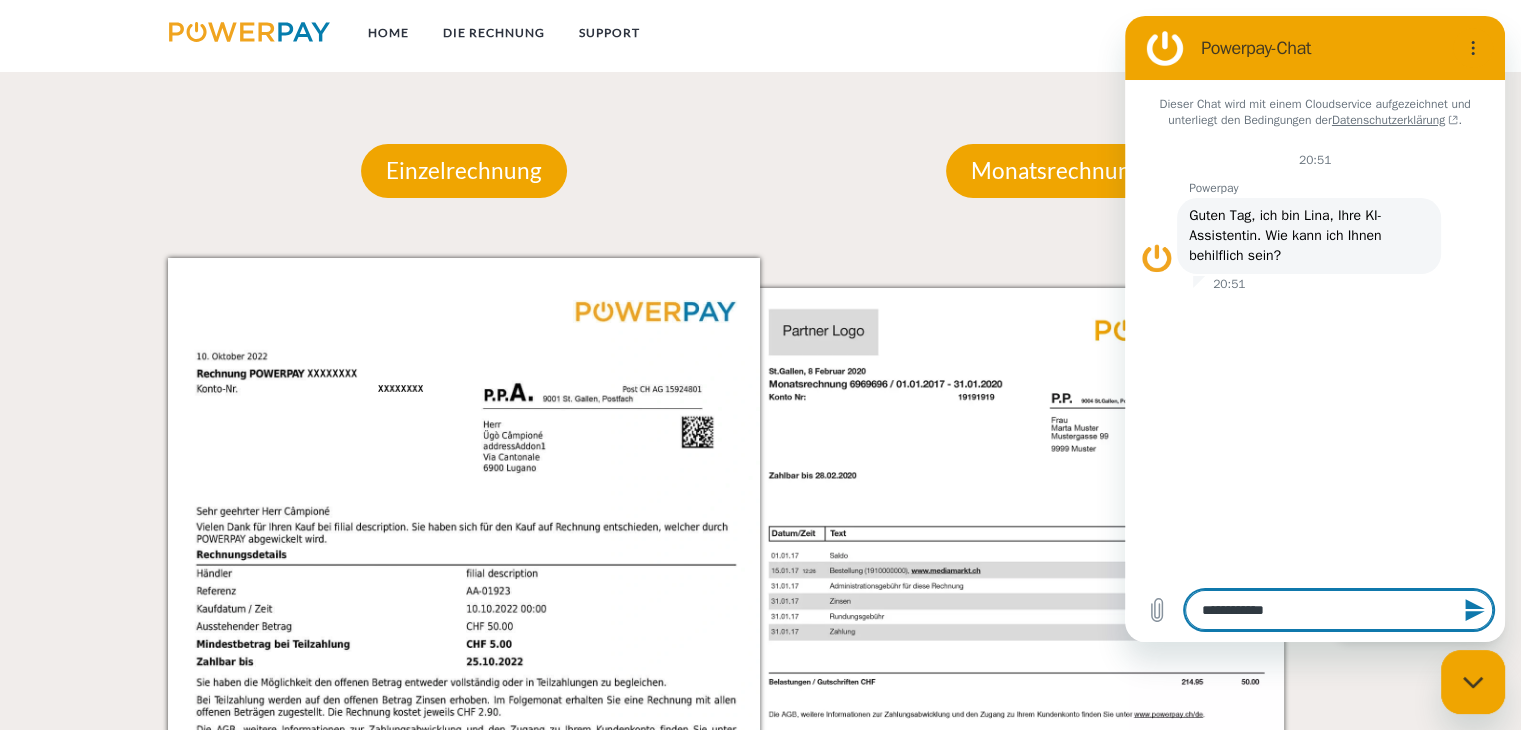 type on "**********" 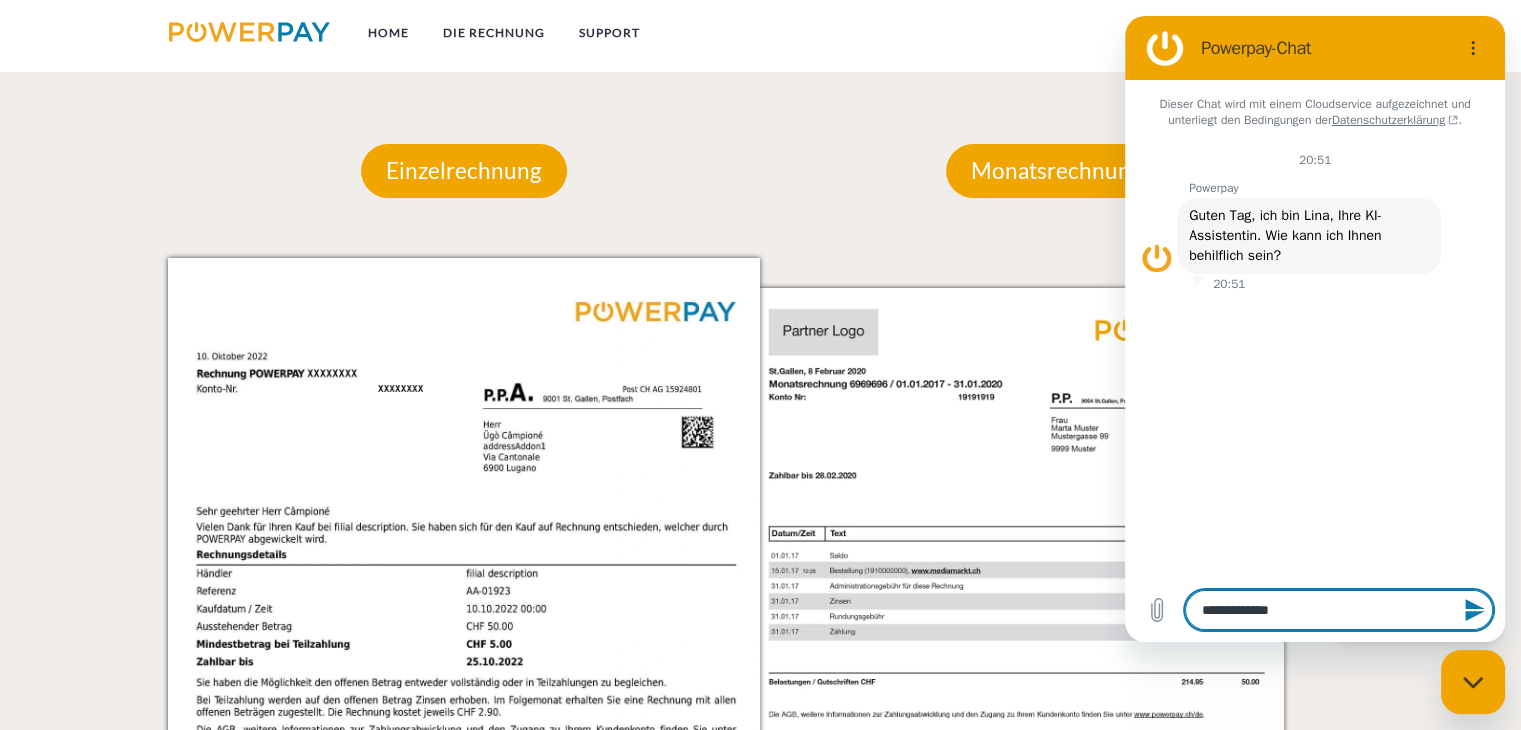 type on "**********" 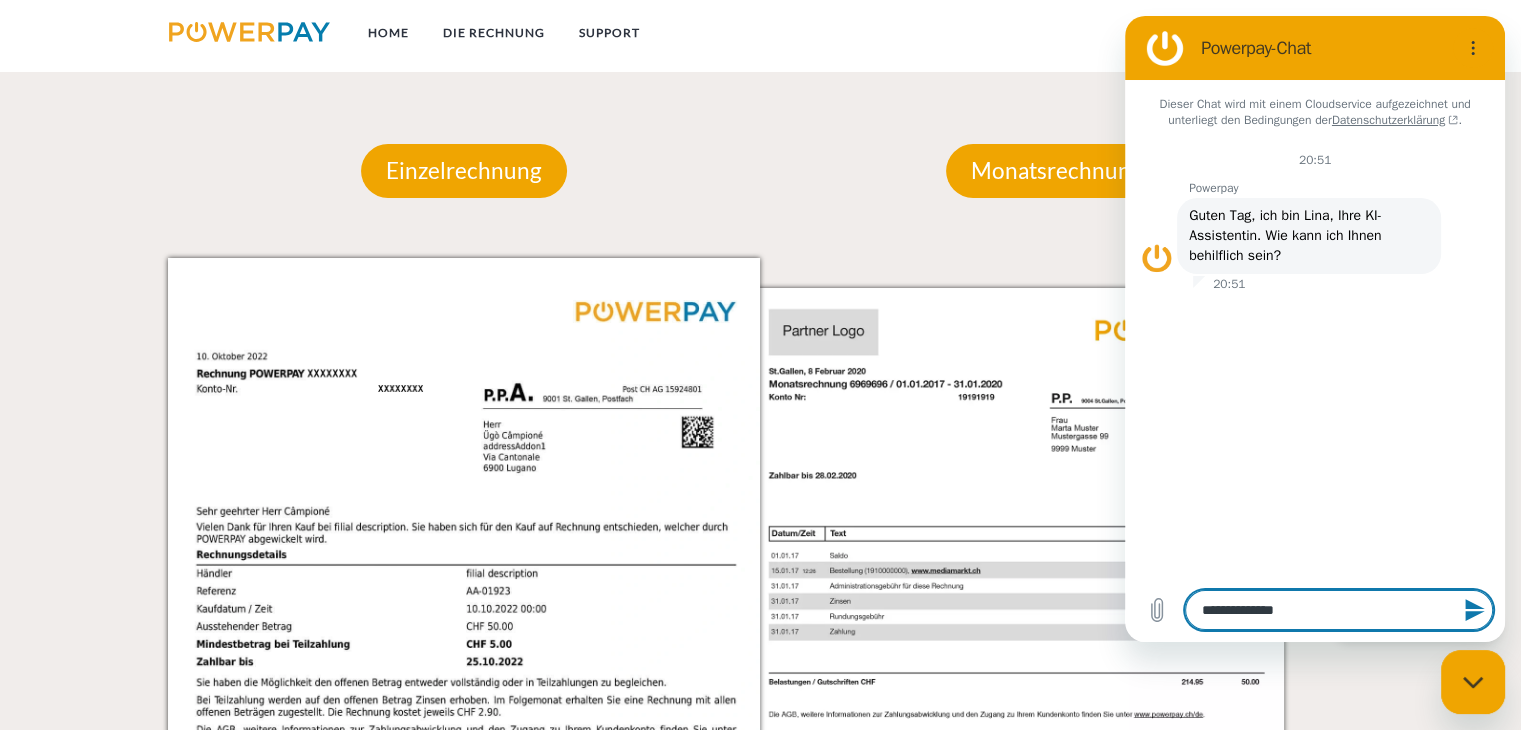 type on "**********" 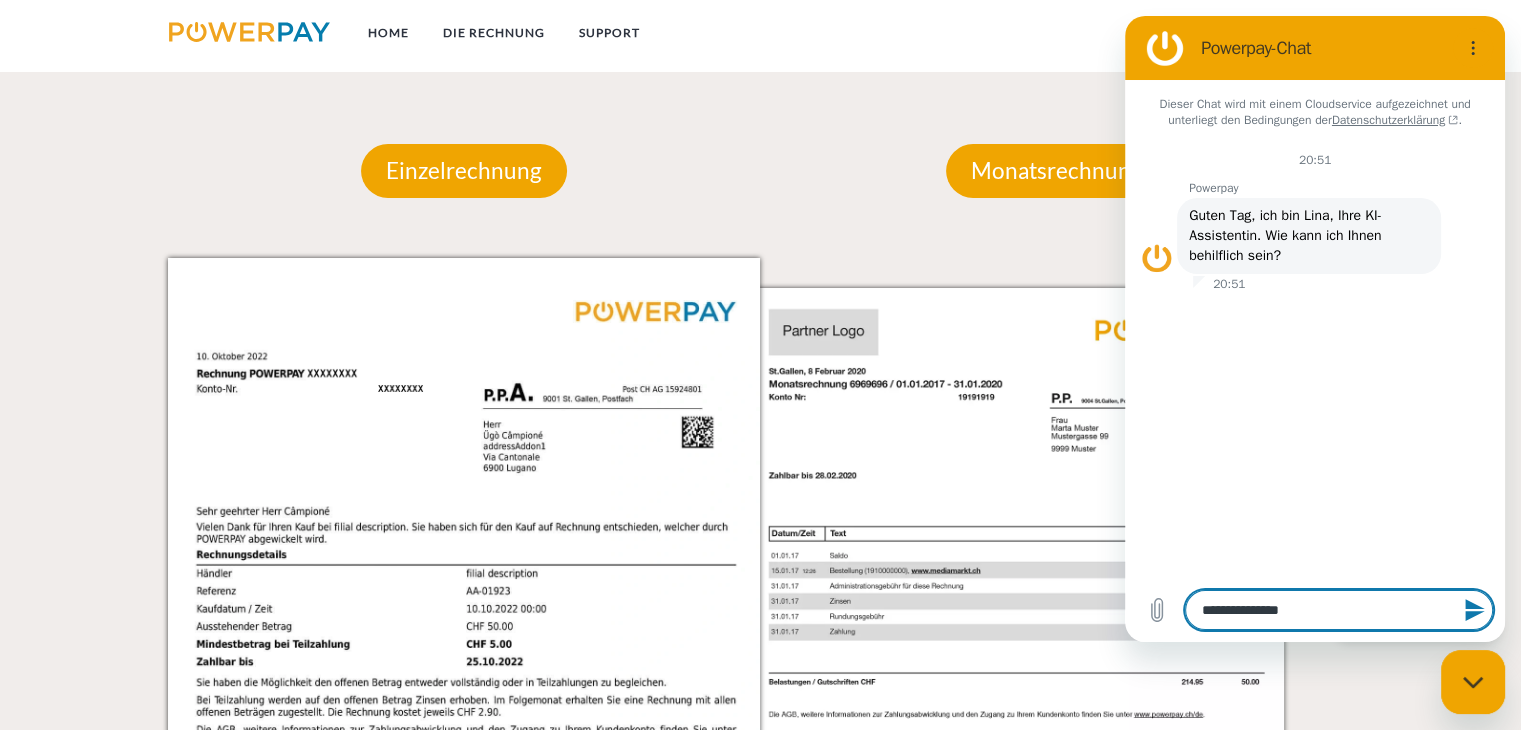 type on "**********" 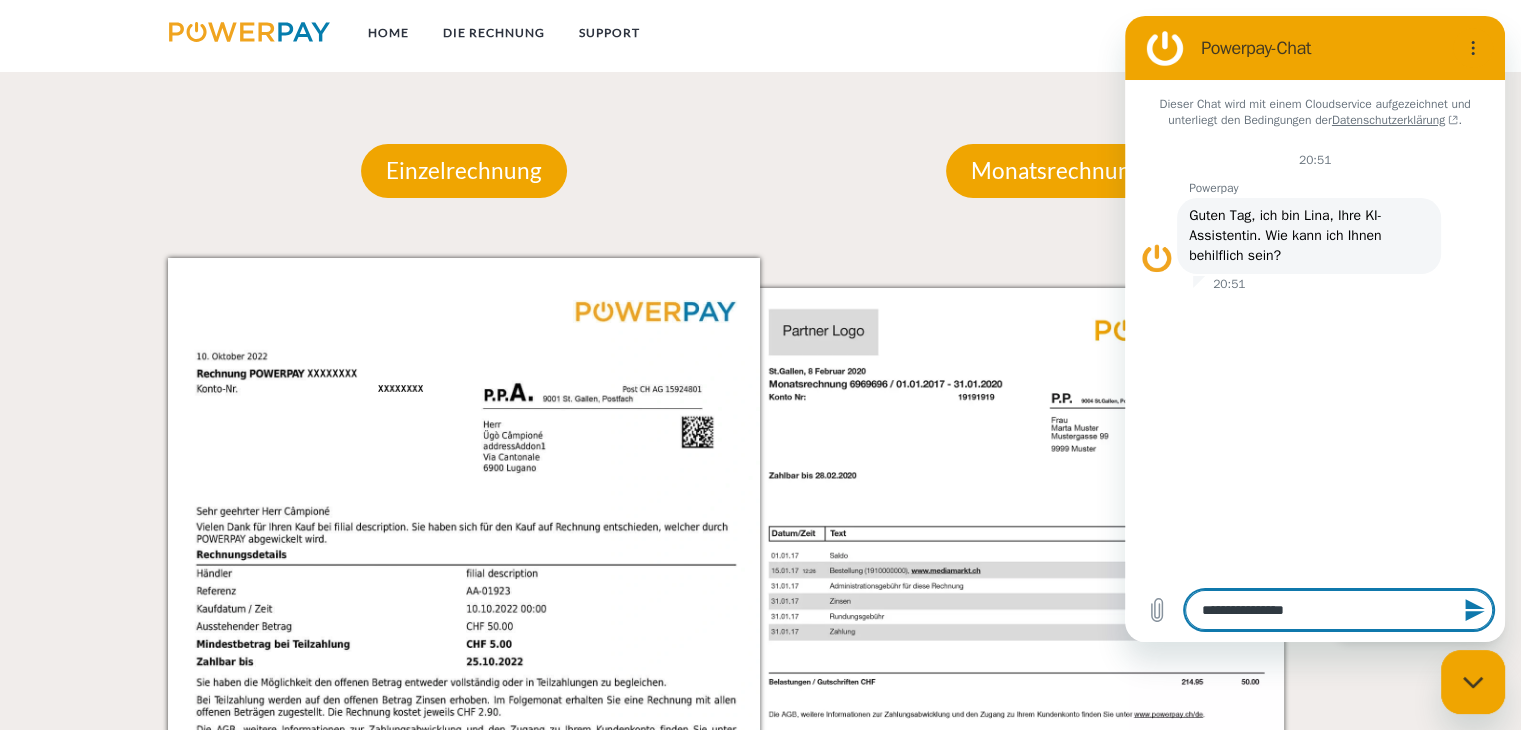 type on "**********" 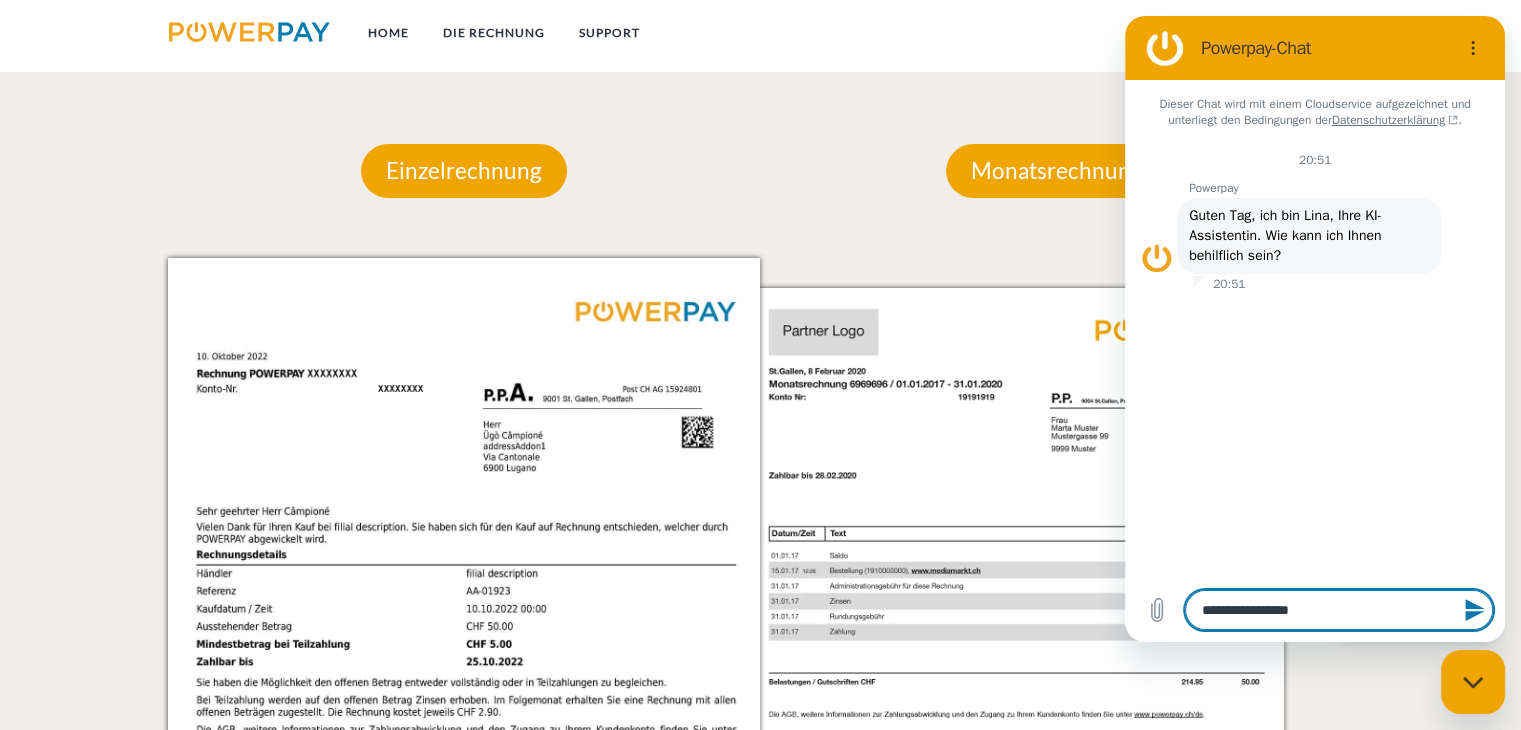 type on "**********" 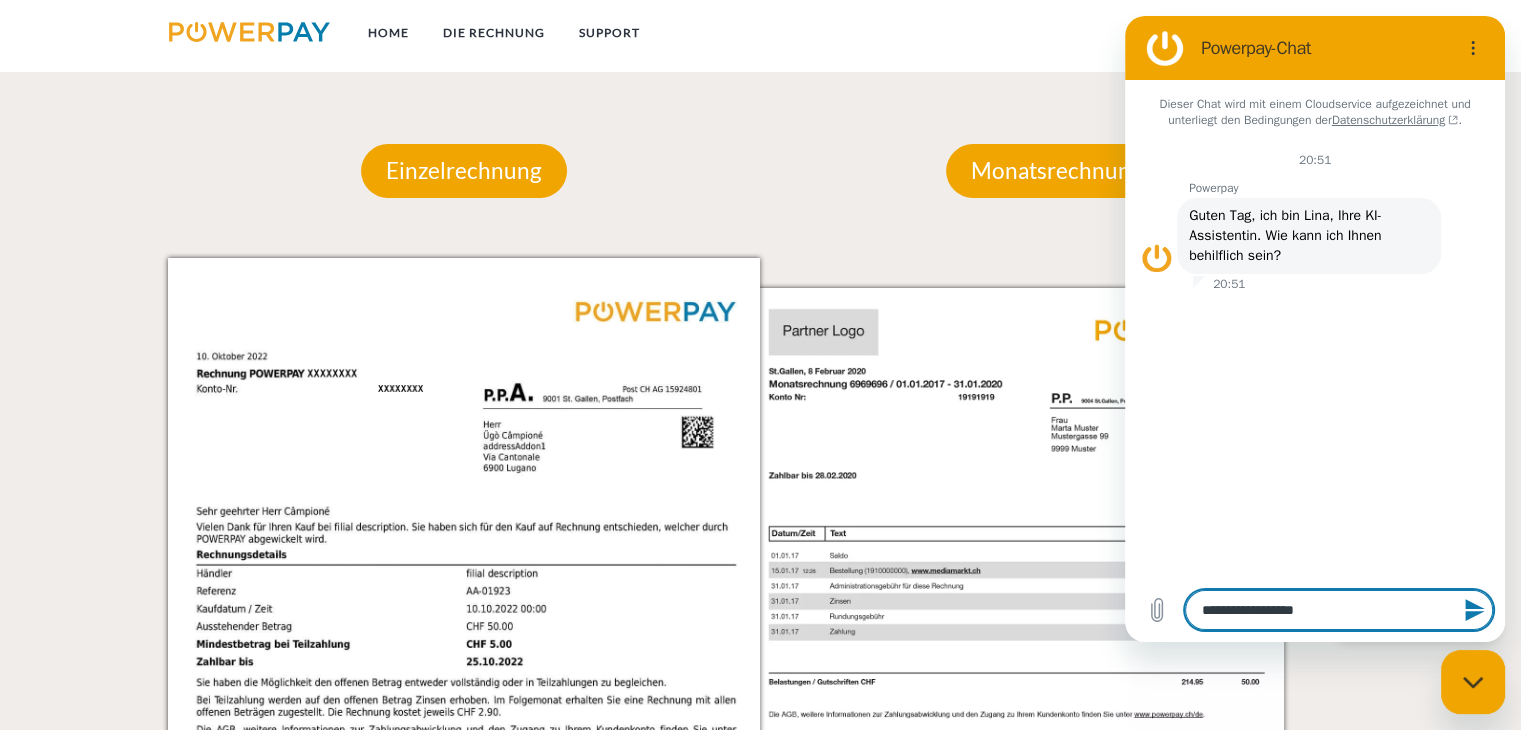 type on "**********" 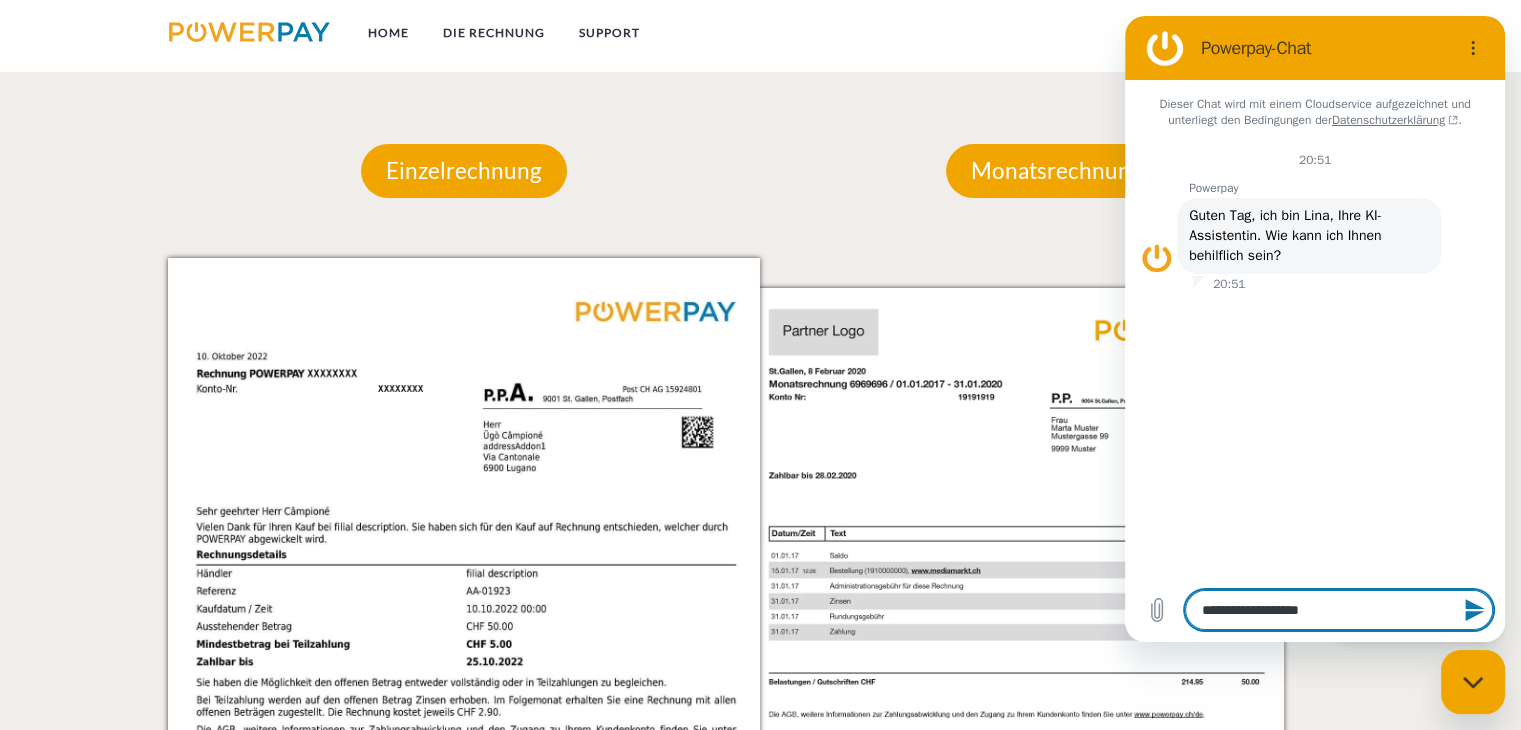 type on "**********" 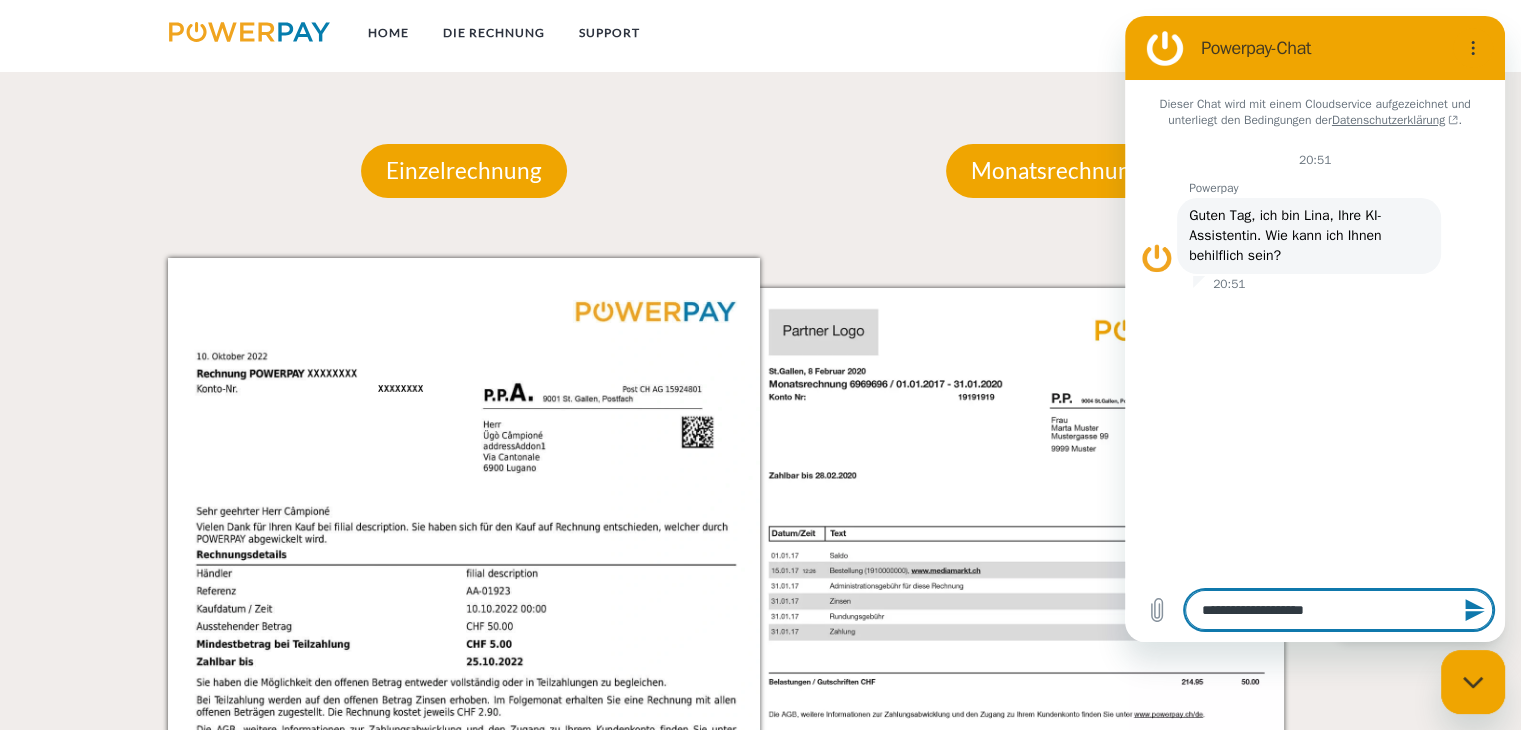 type on "**********" 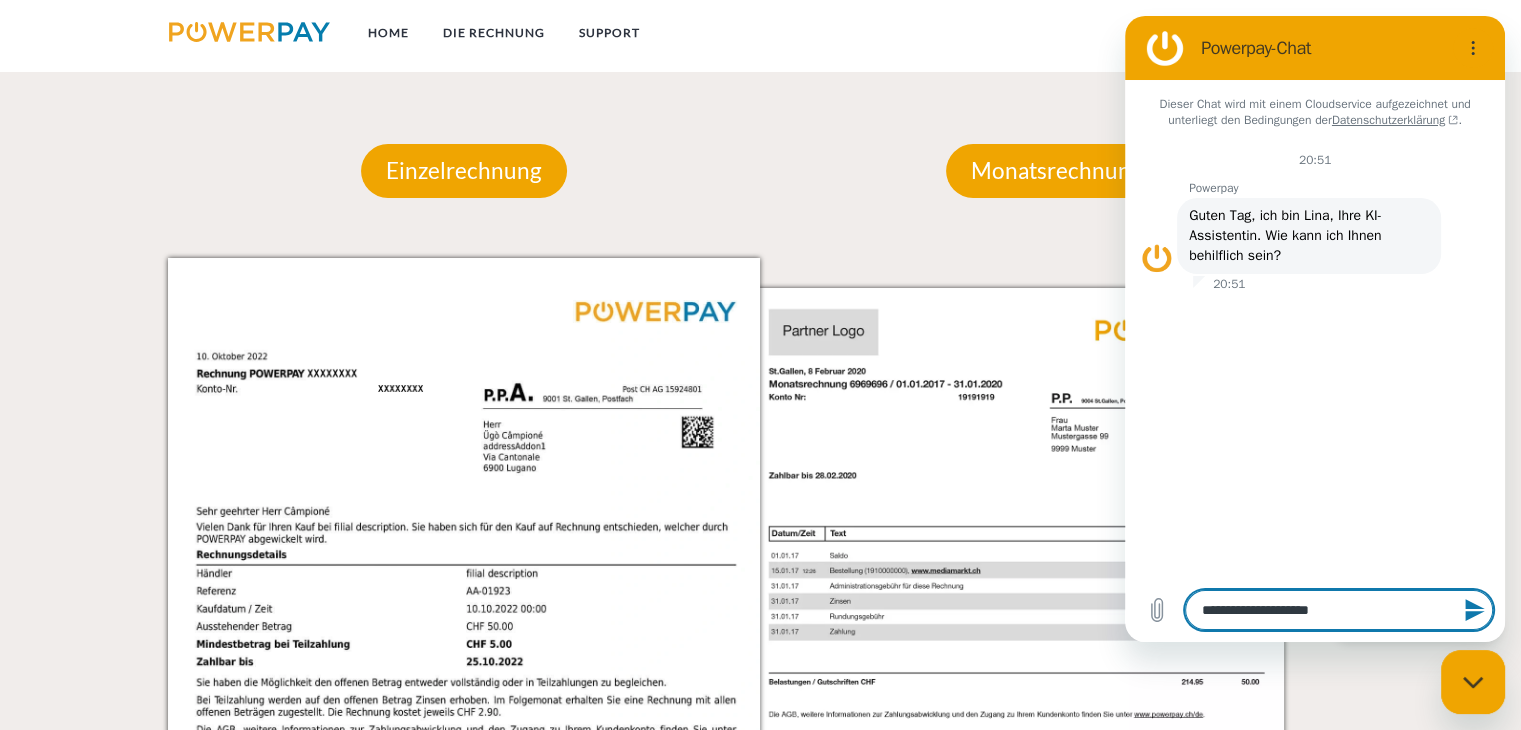 type on "**********" 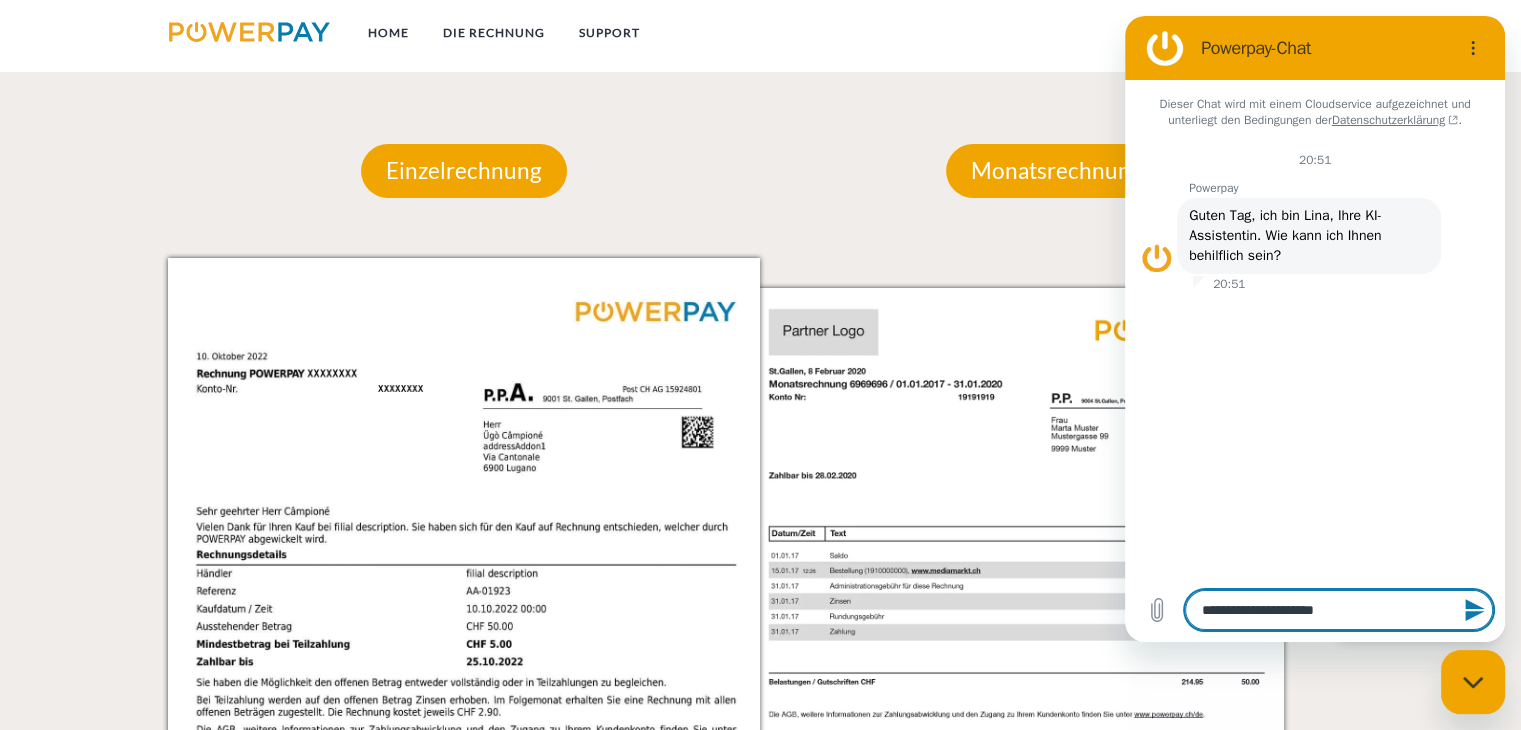 type on "**********" 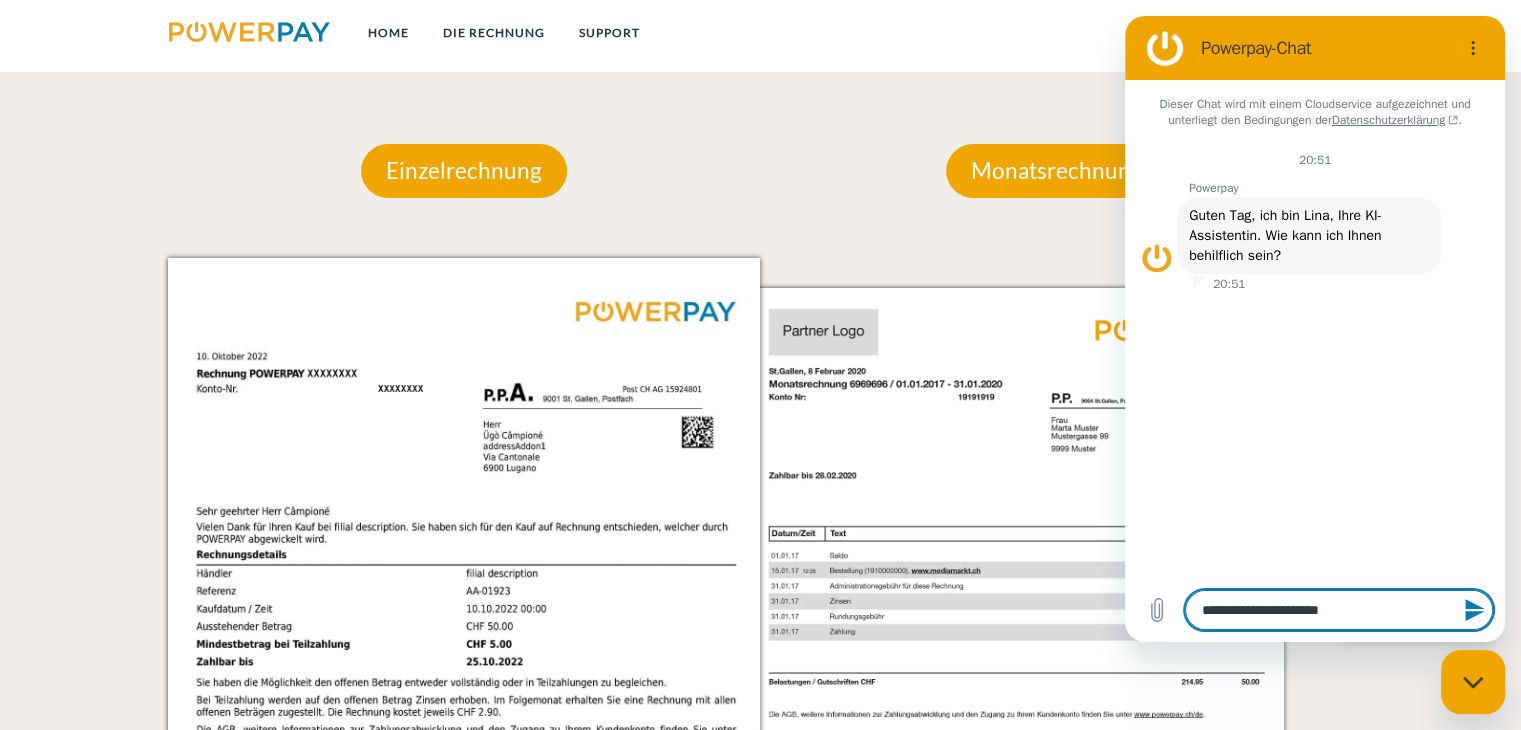 type on "**********" 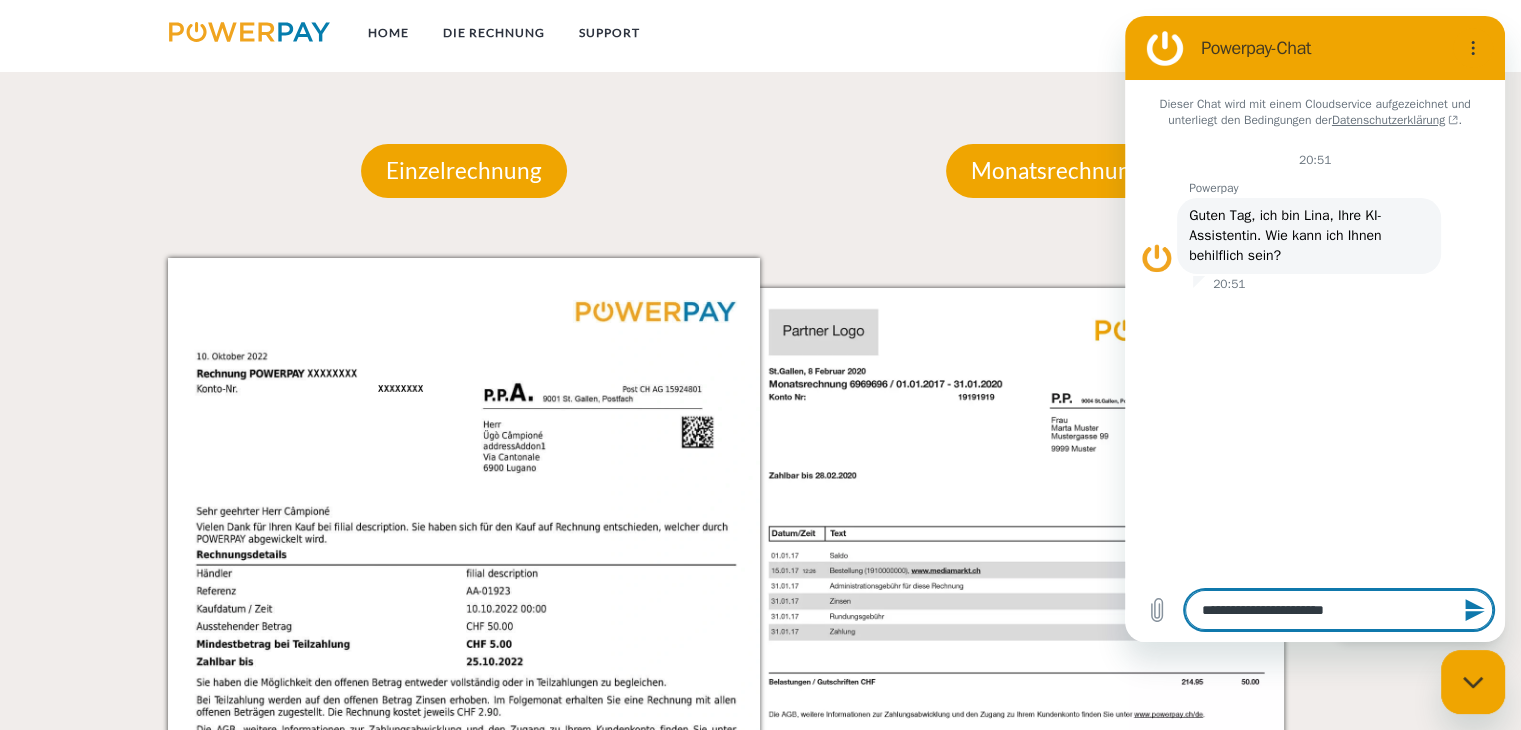type on "**********" 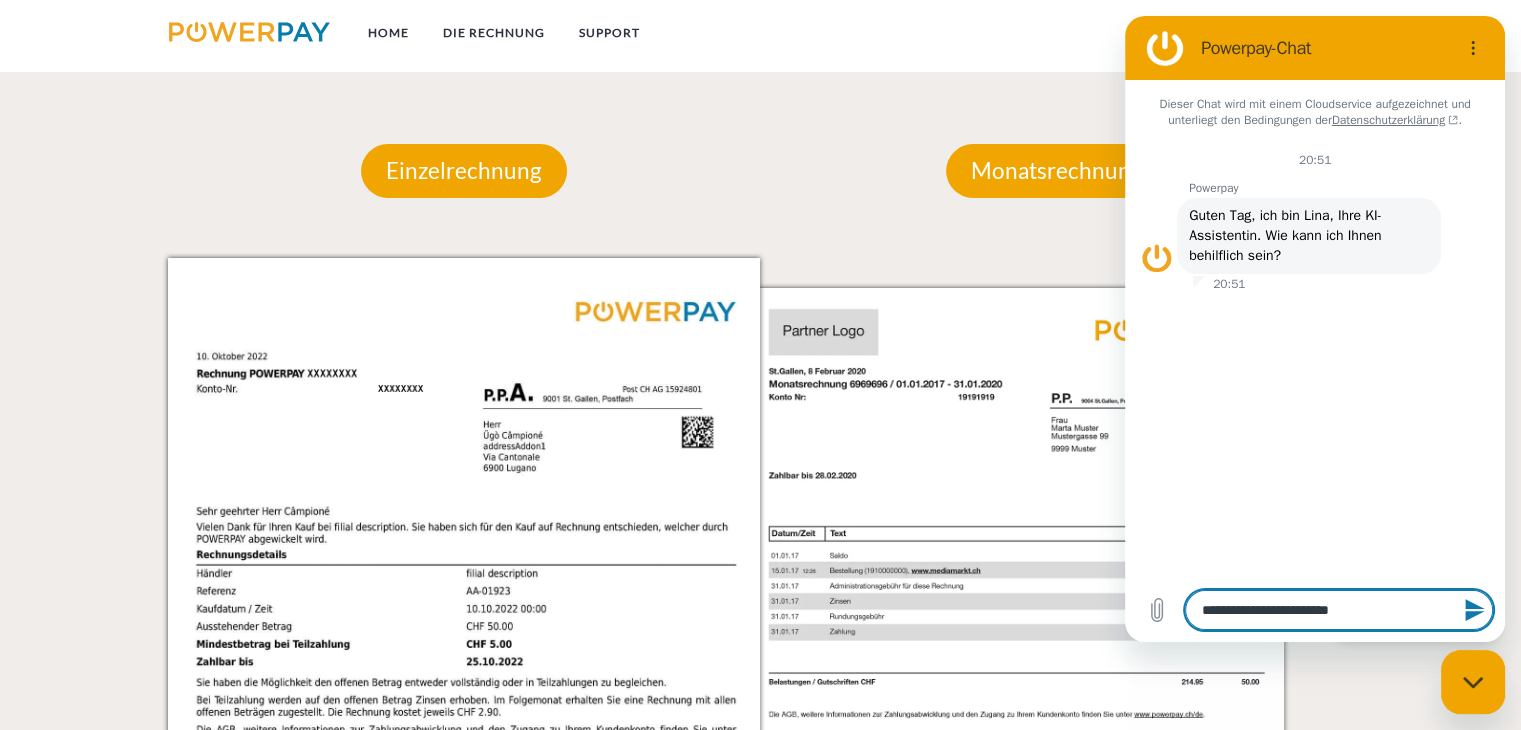 type 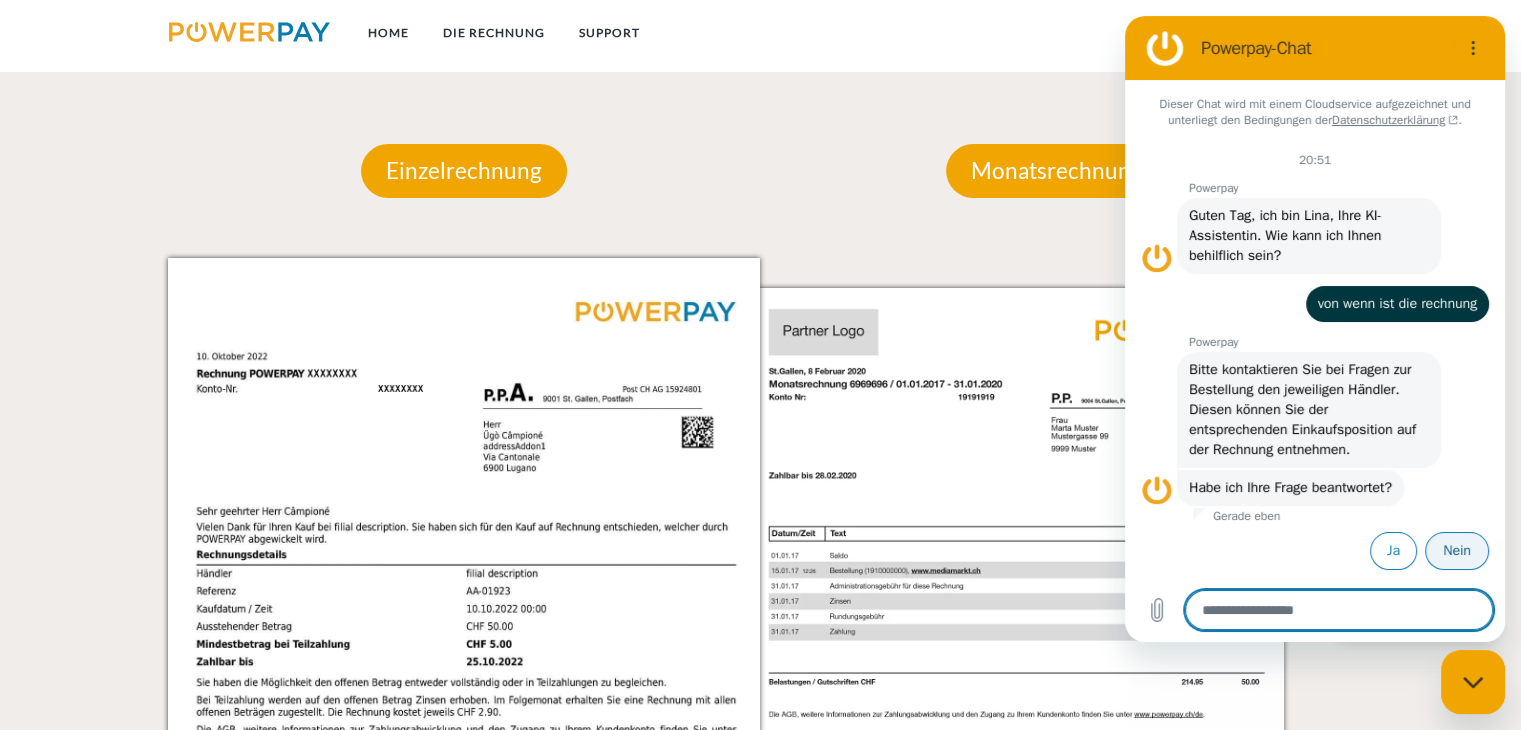 click on "Nein" at bounding box center (1457, 551) 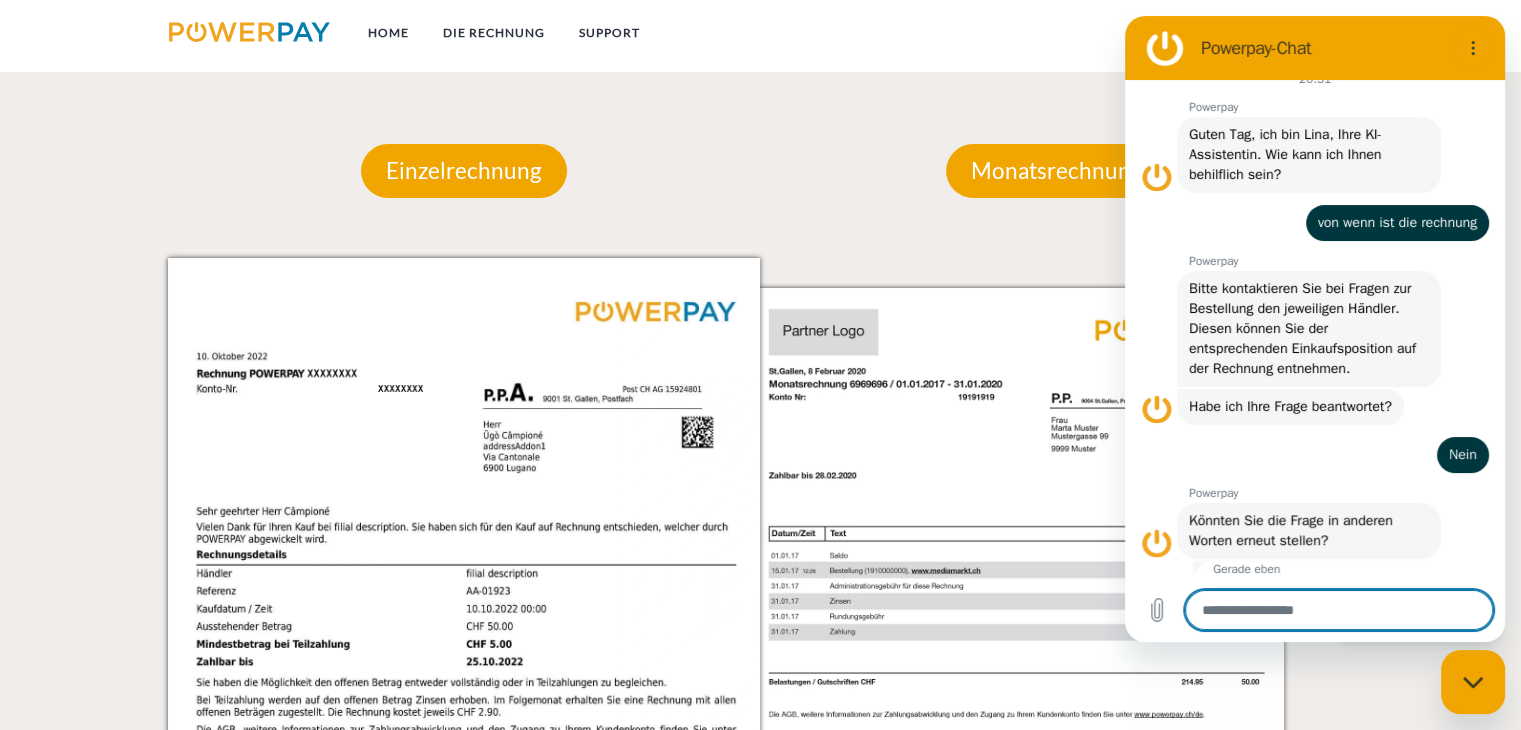 scroll, scrollTop: 85, scrollLeft: 0, axis: vertical 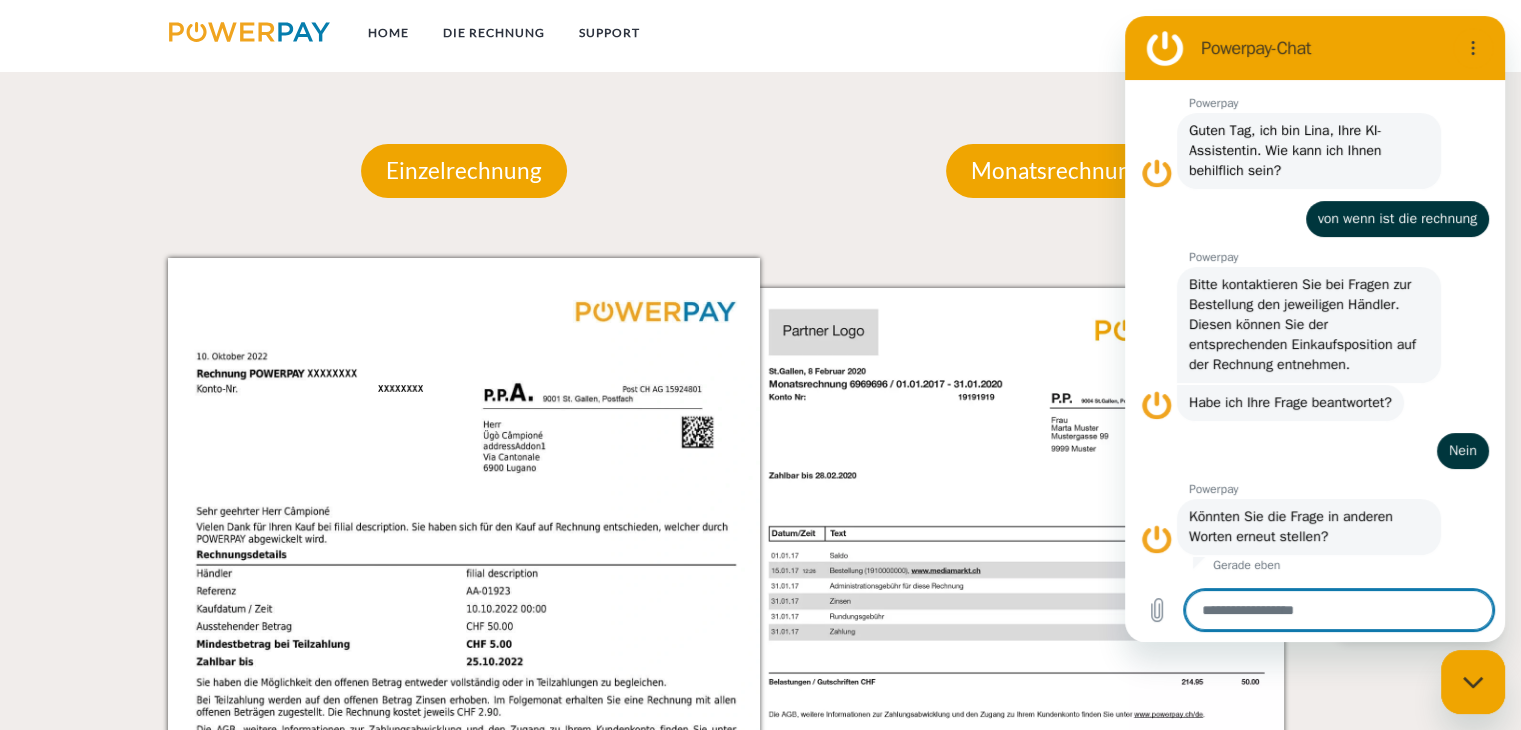 type on "*" 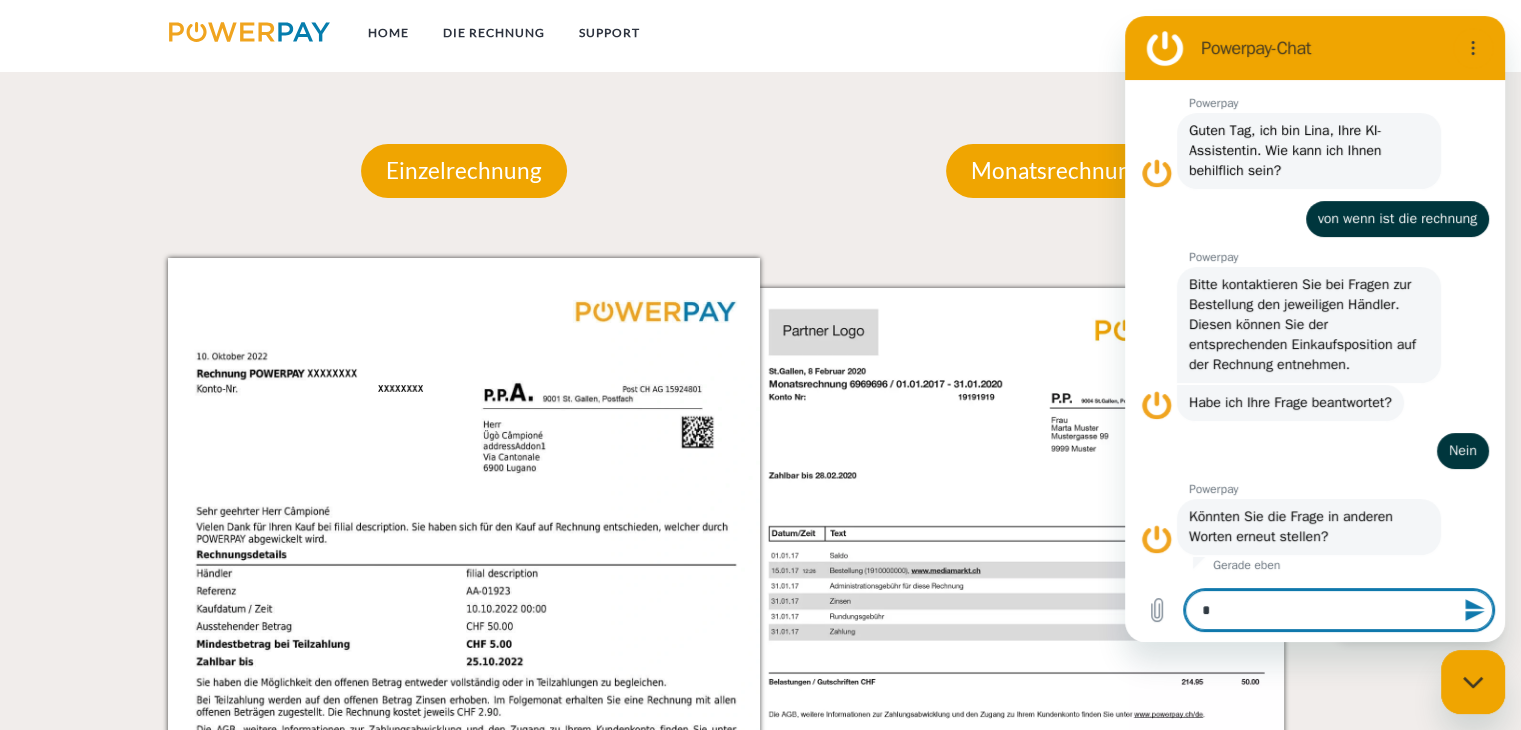 type on "**" 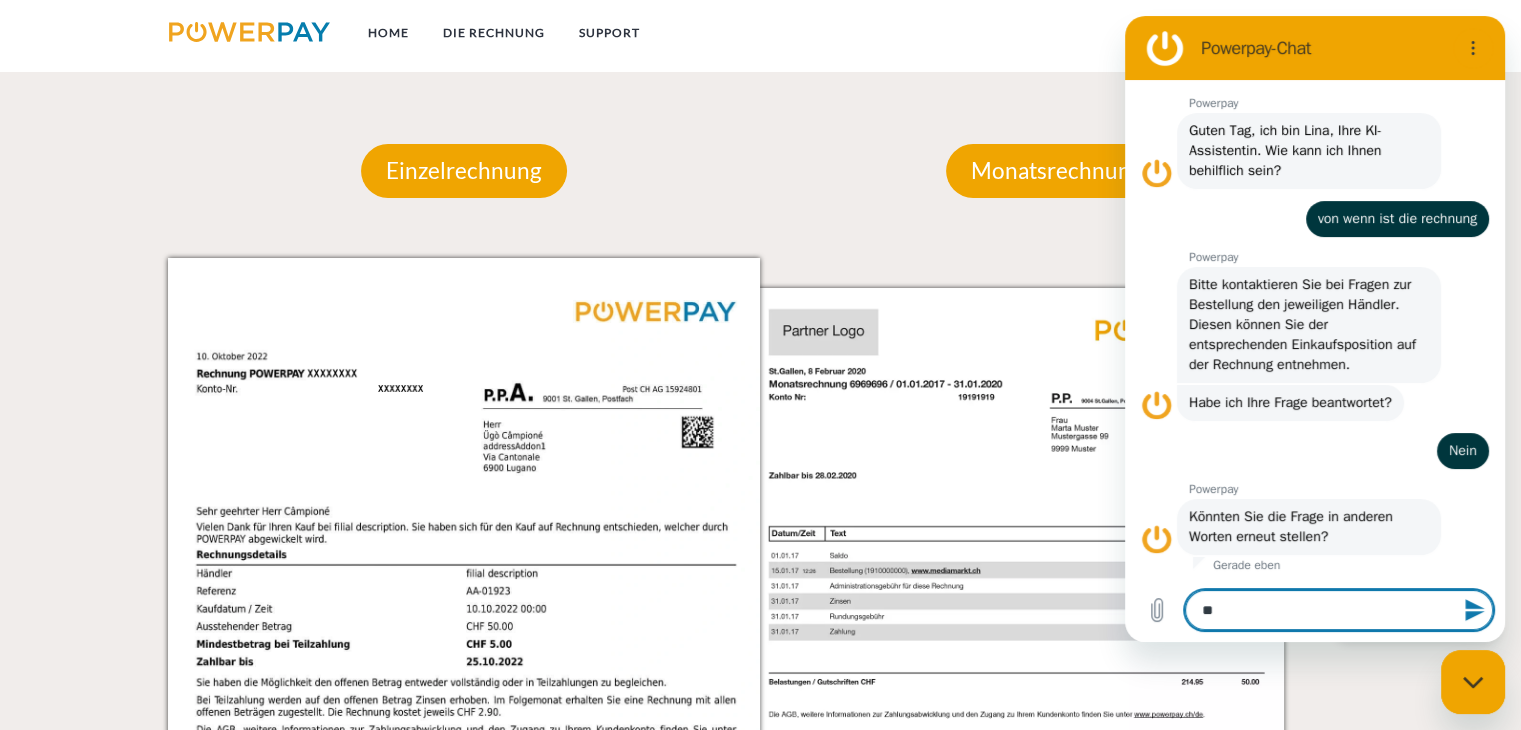 type on "***" 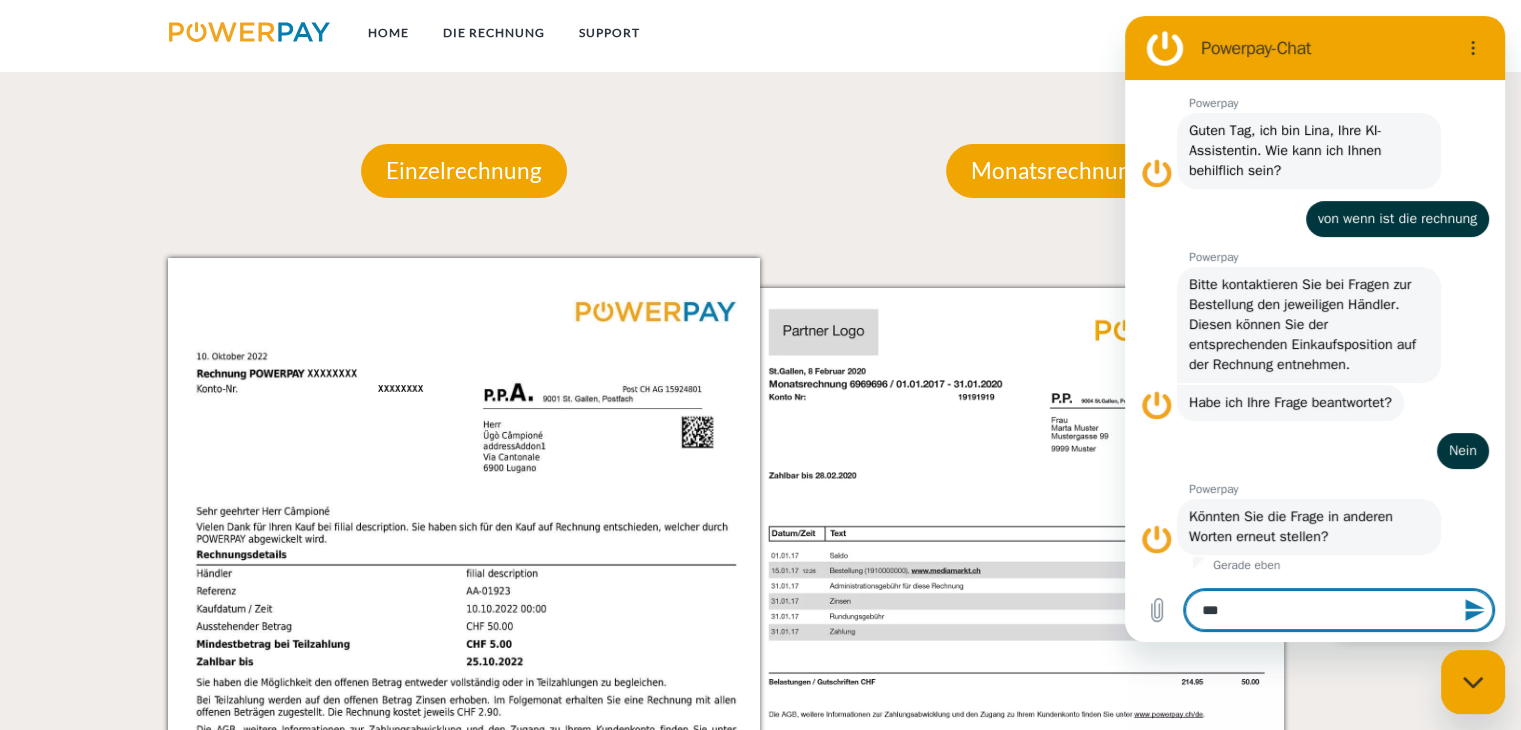 type on "****" 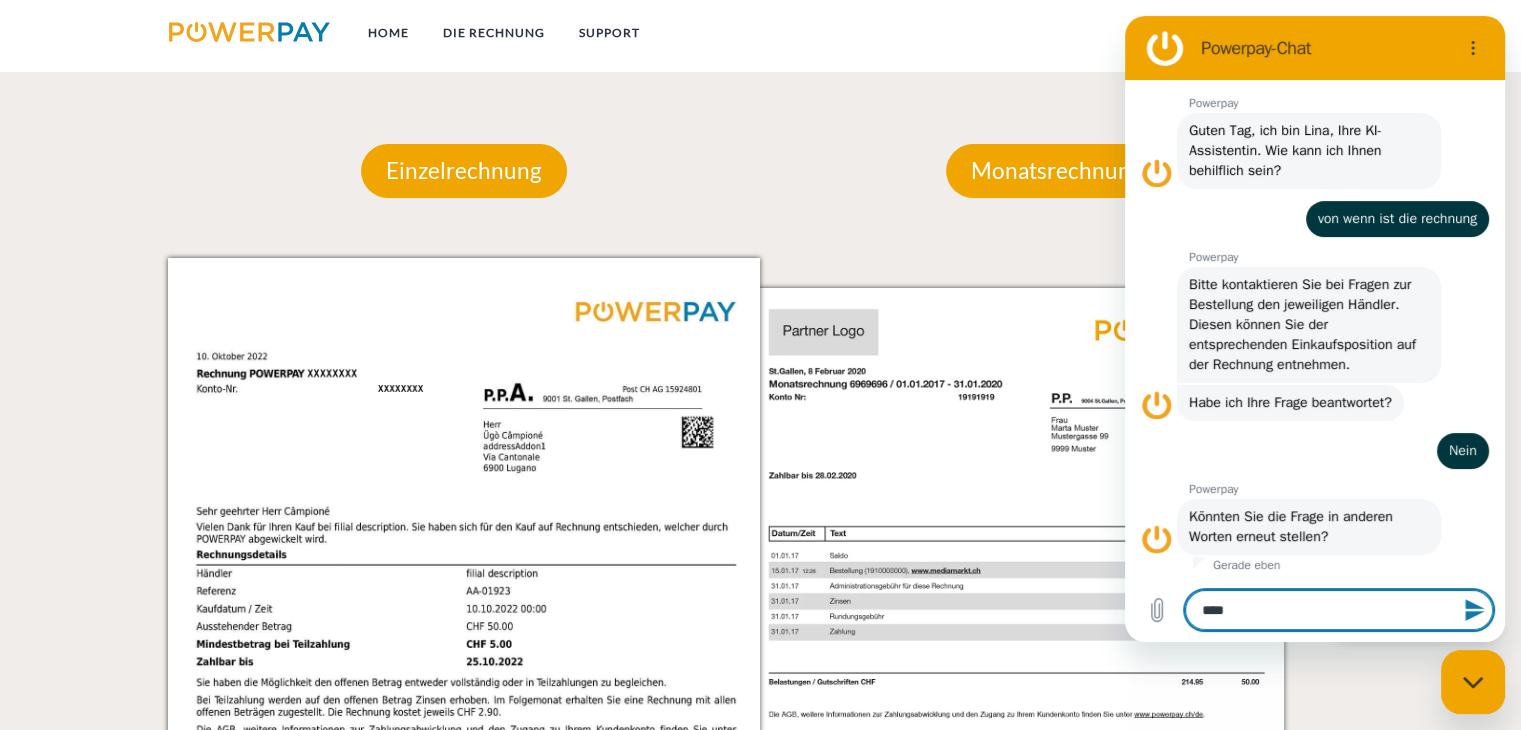 type on "*****" 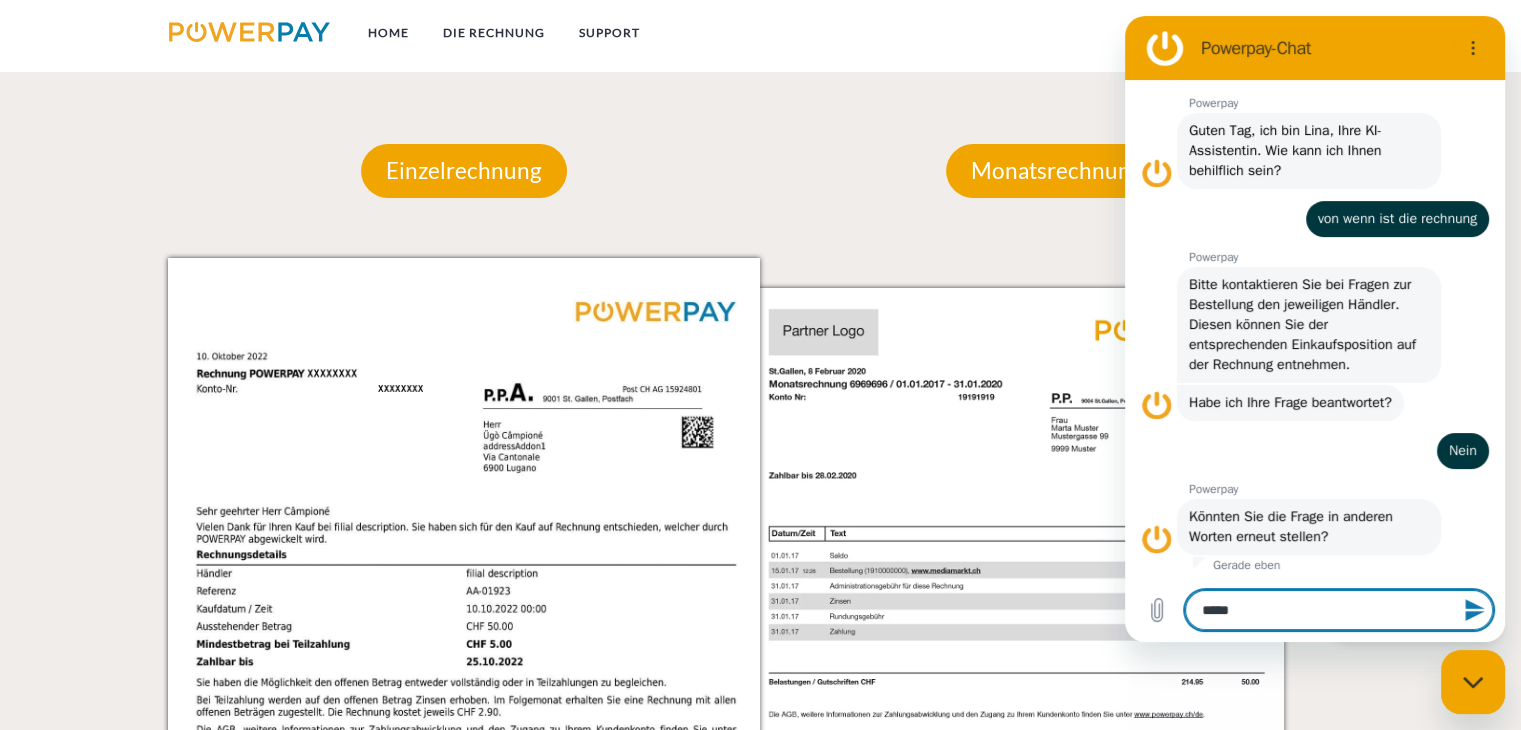 type on "******" 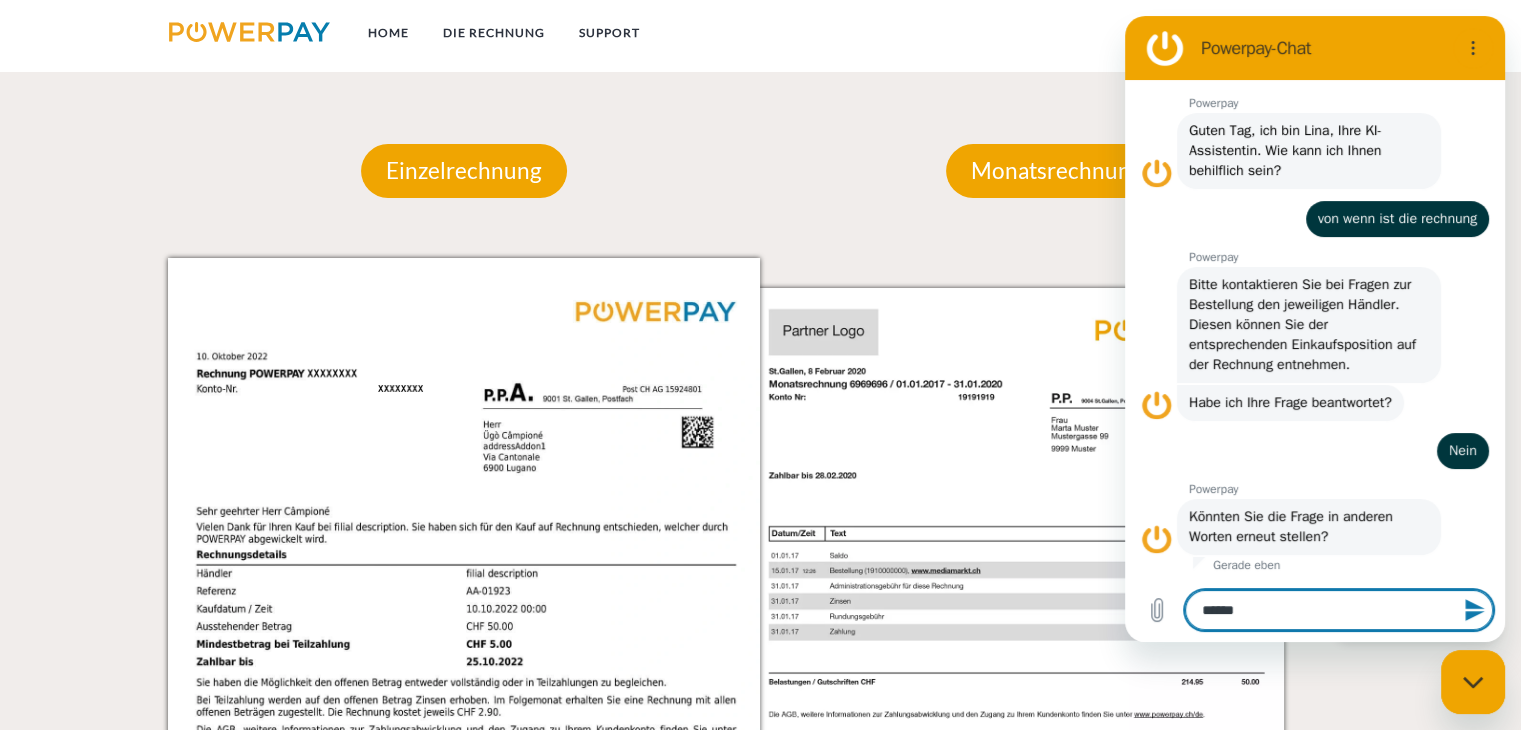 type on "*******" 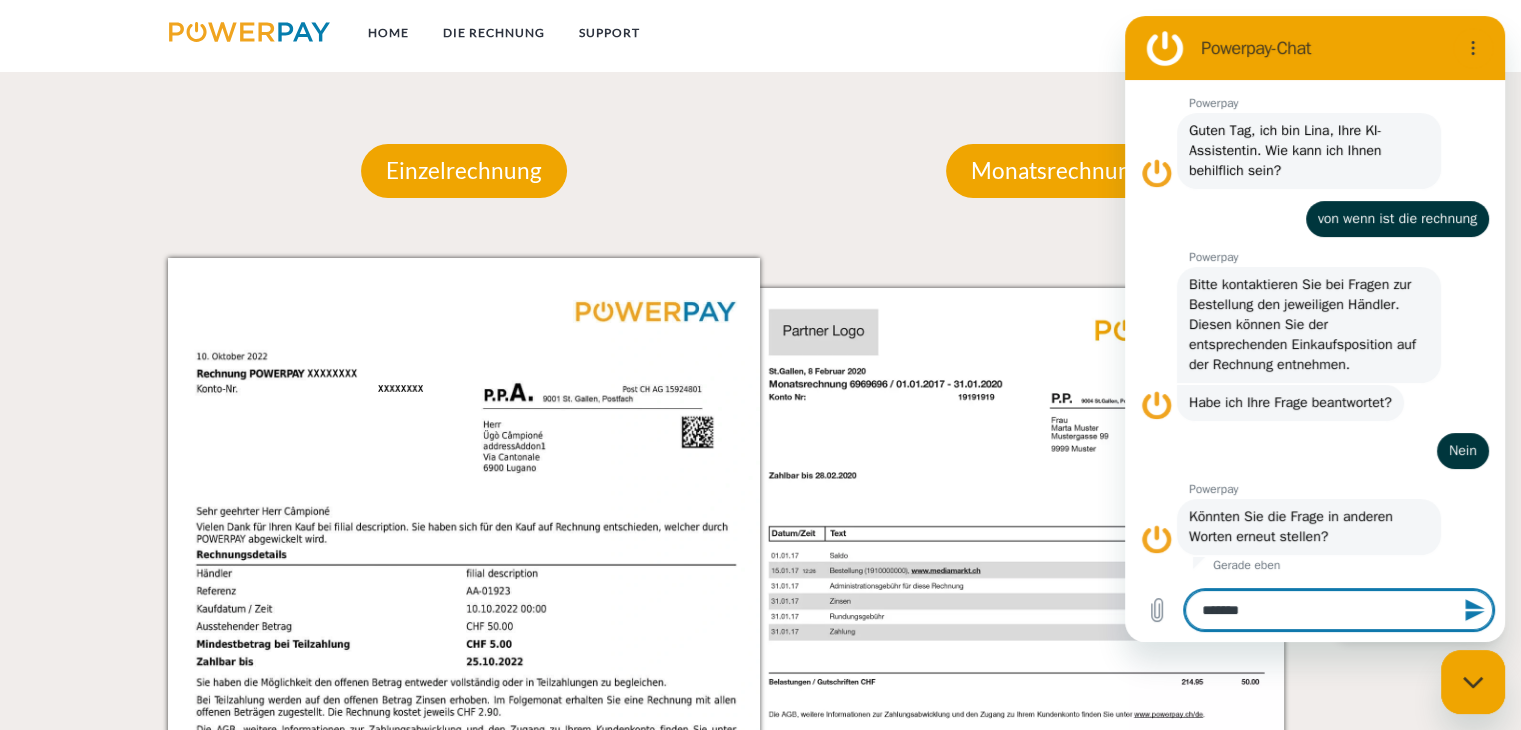 type on "********" 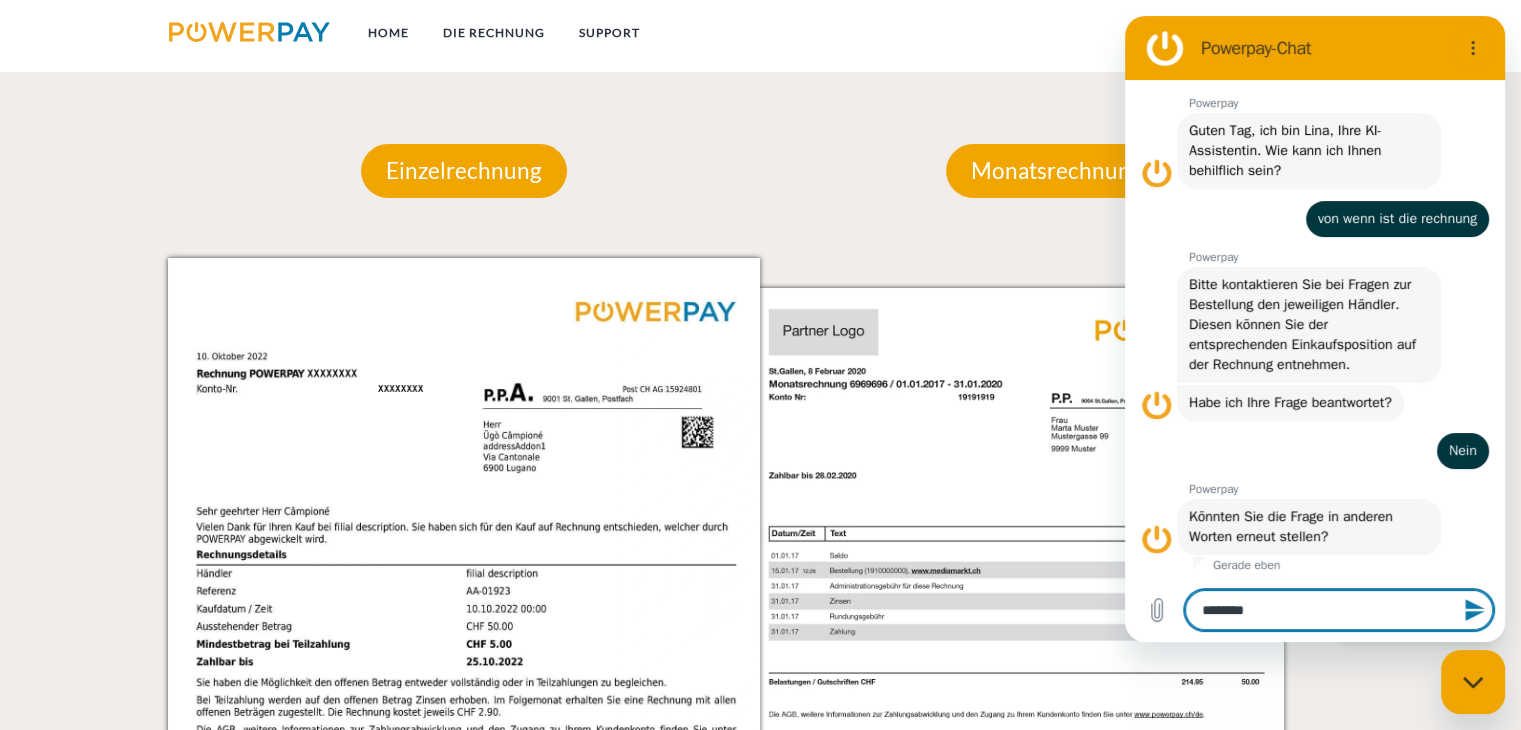 type on "*********" 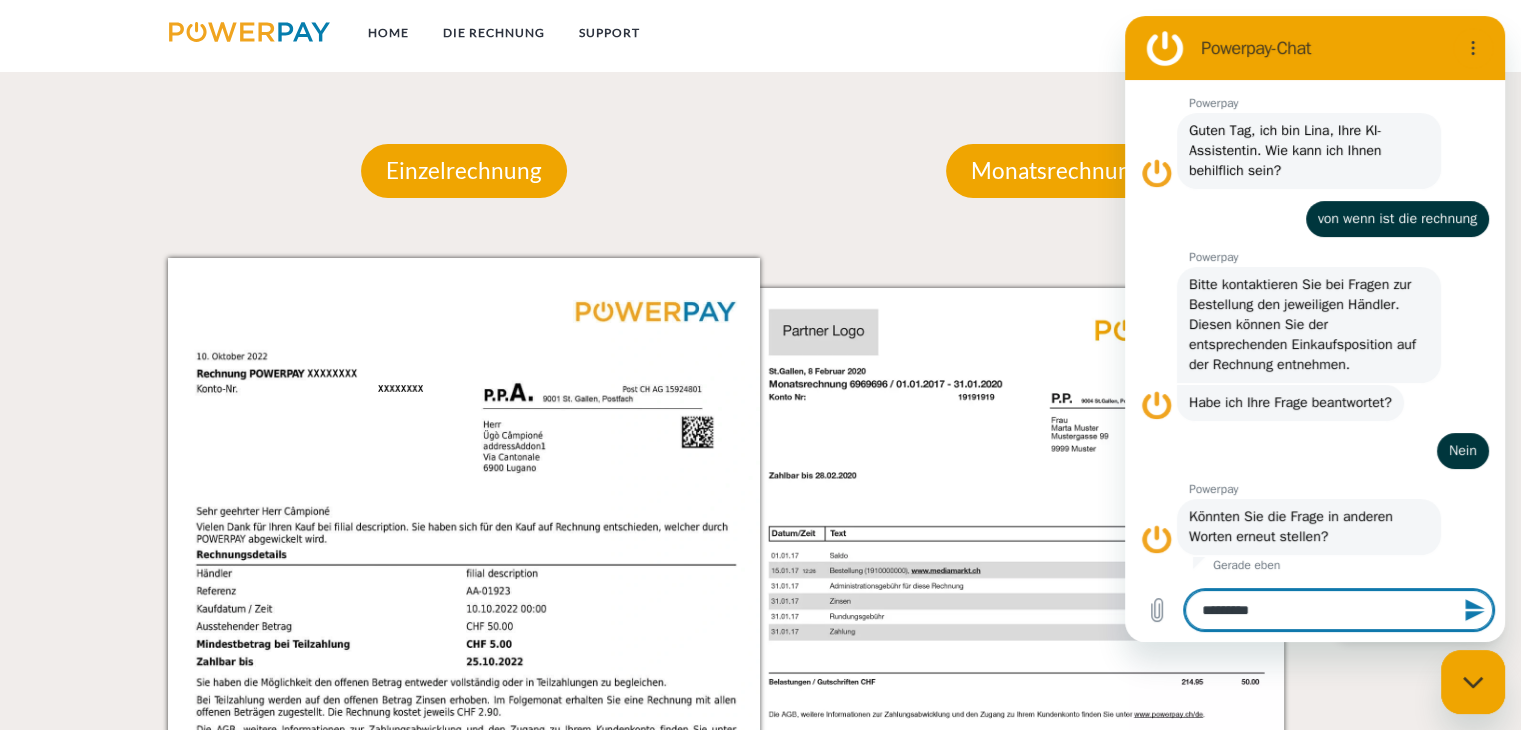 type on "*********" 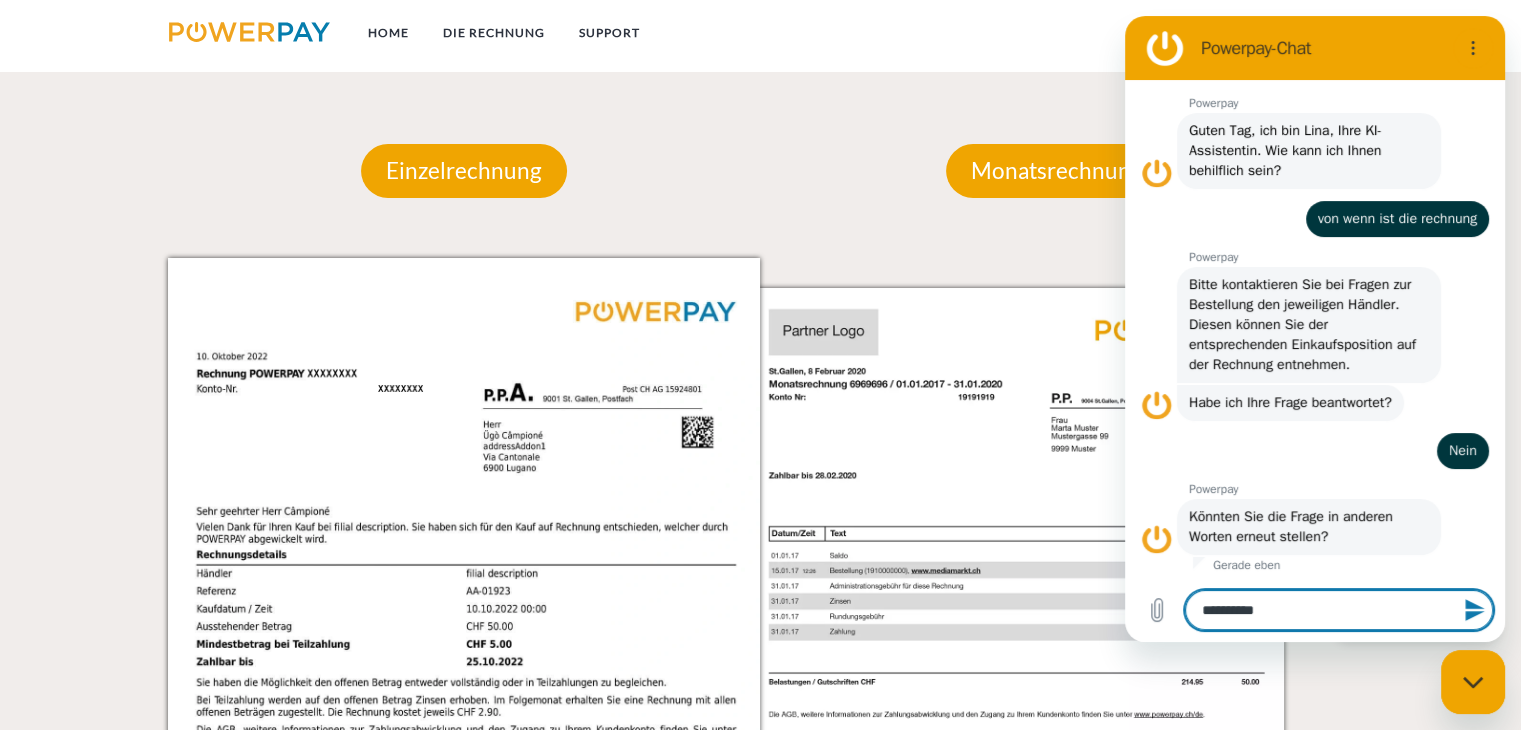 type on "**********" 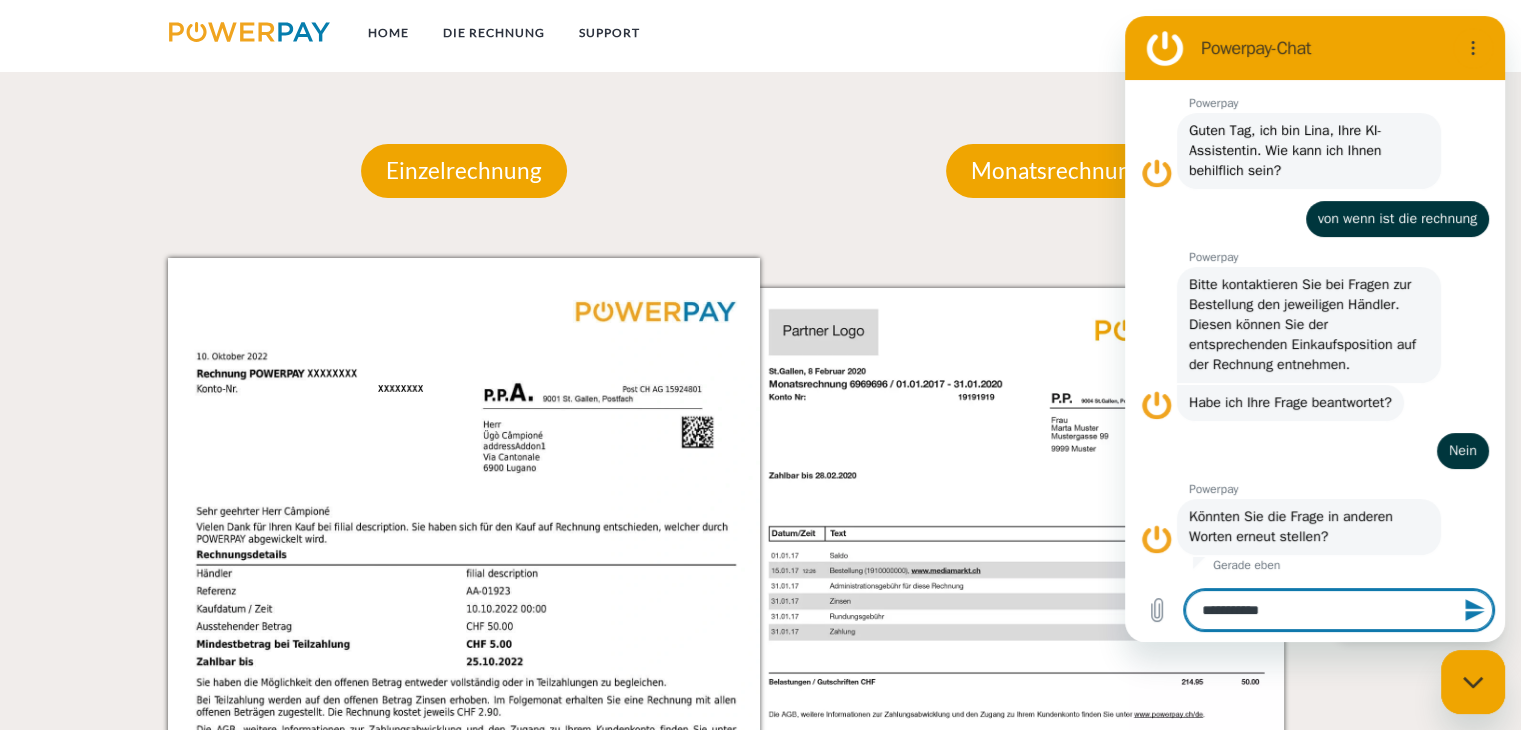 type on "**********" 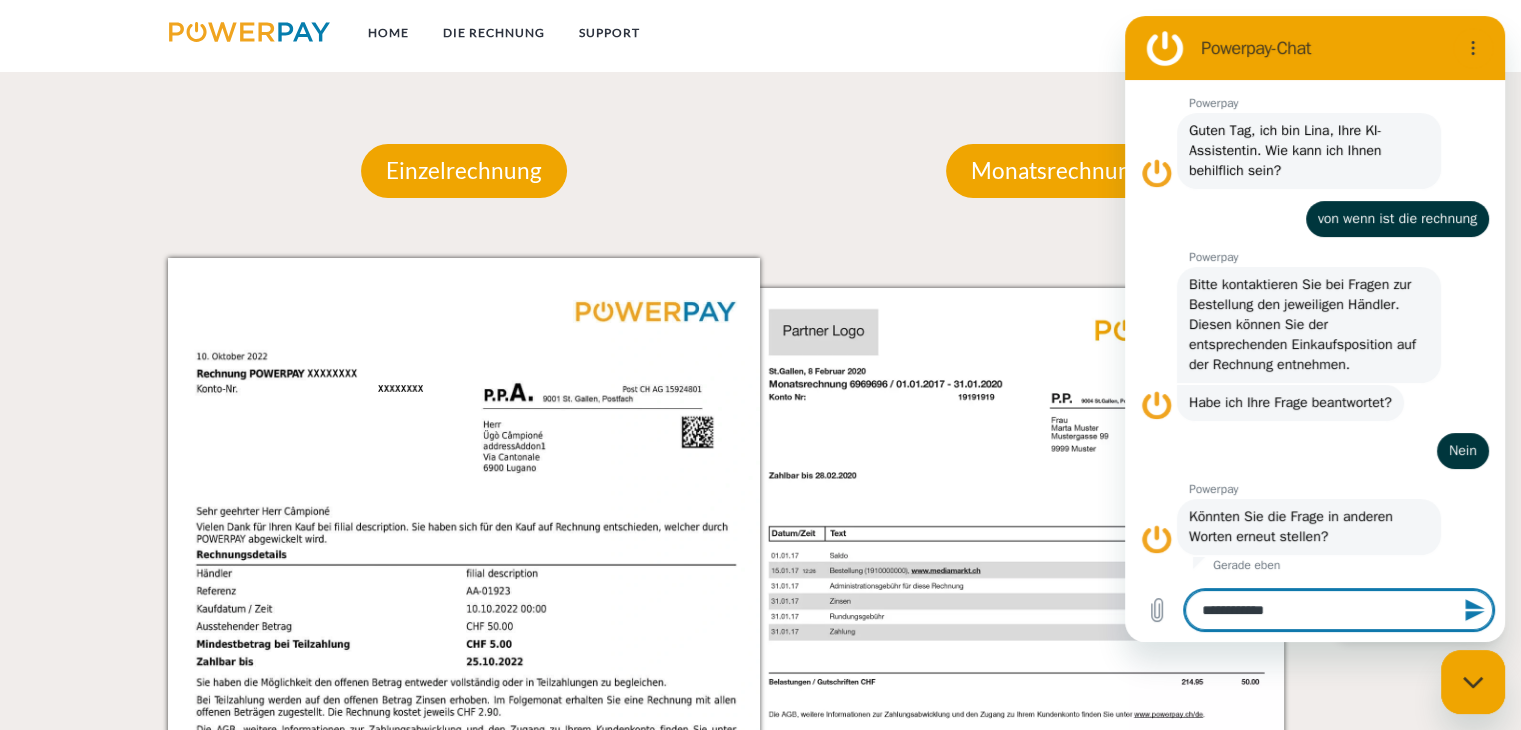 type on "**********" 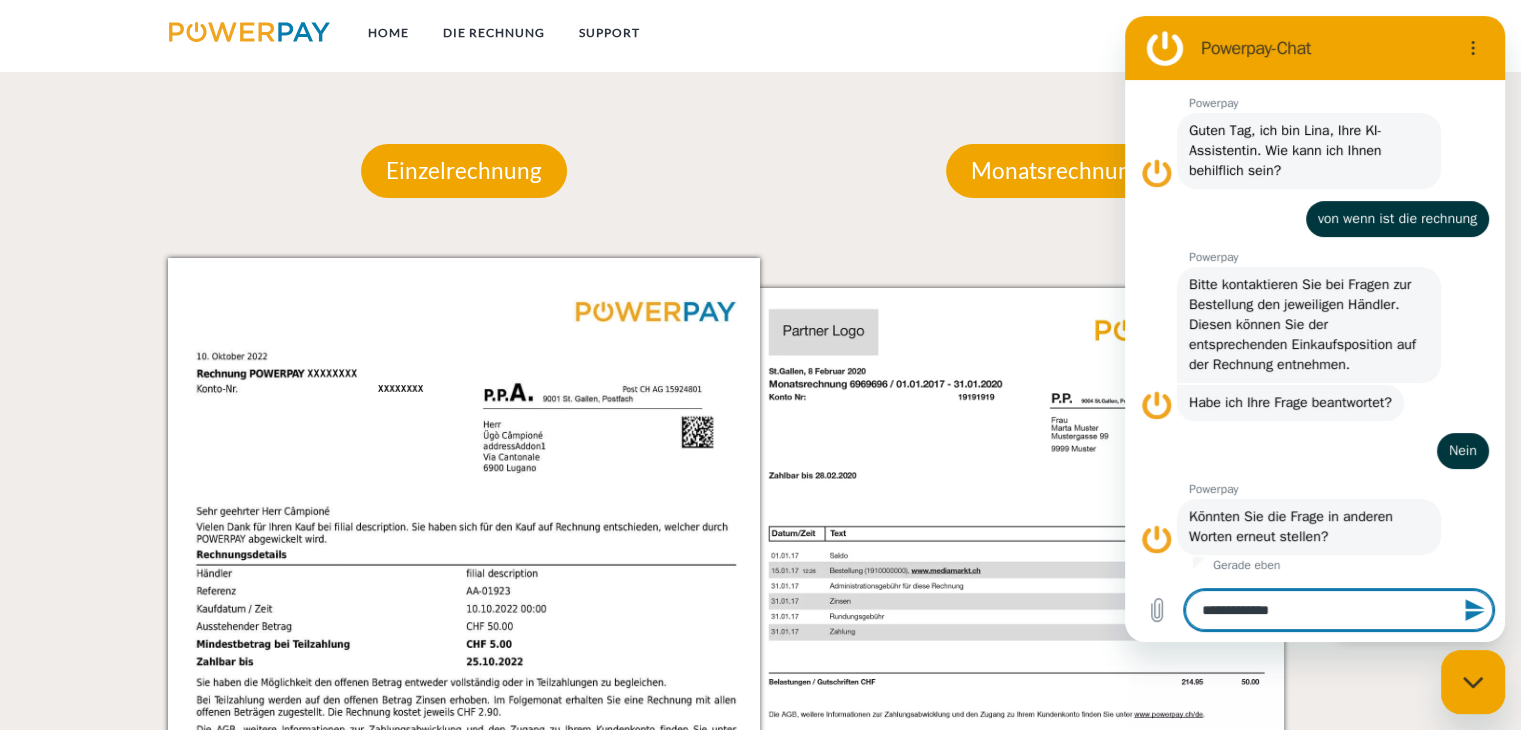 type on "**********" 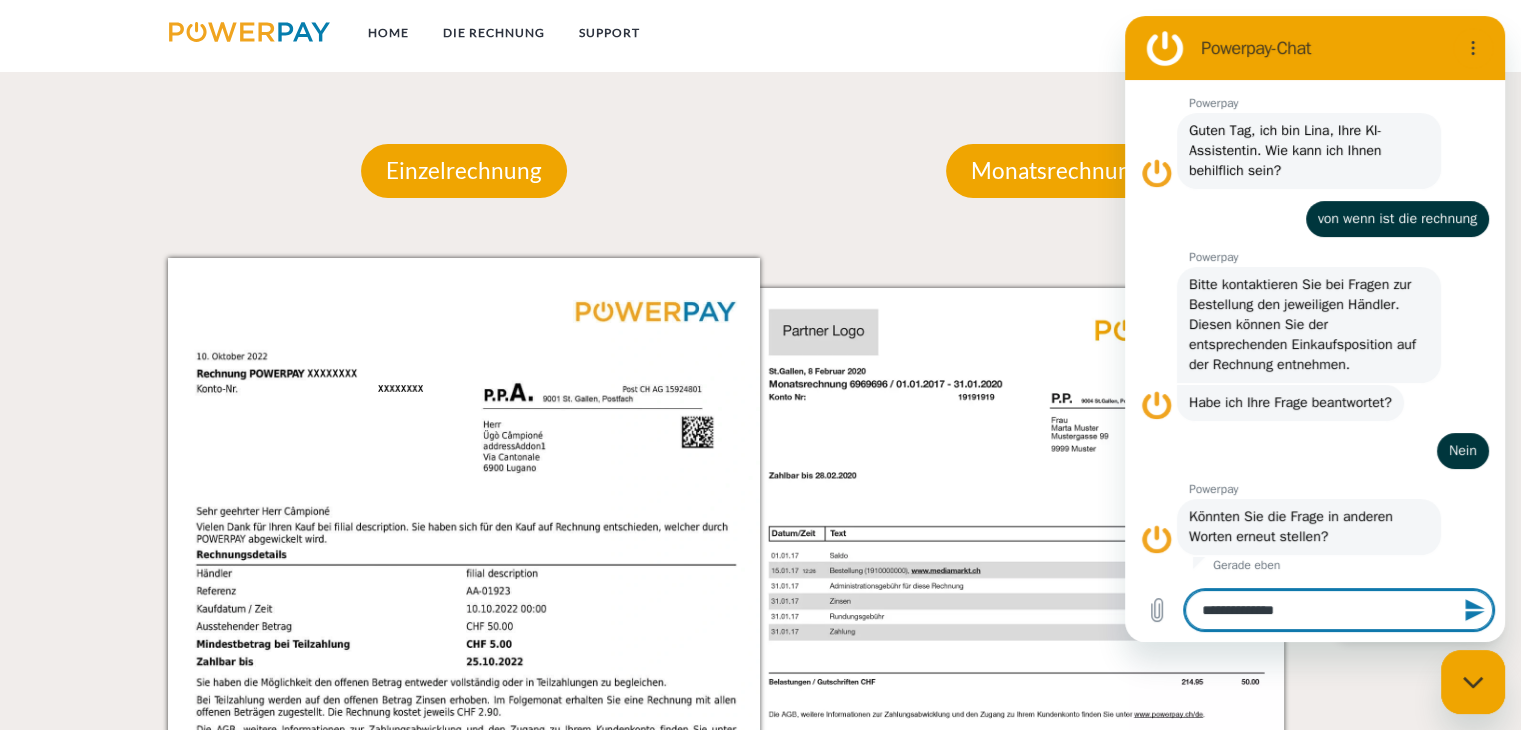 type on "**********" 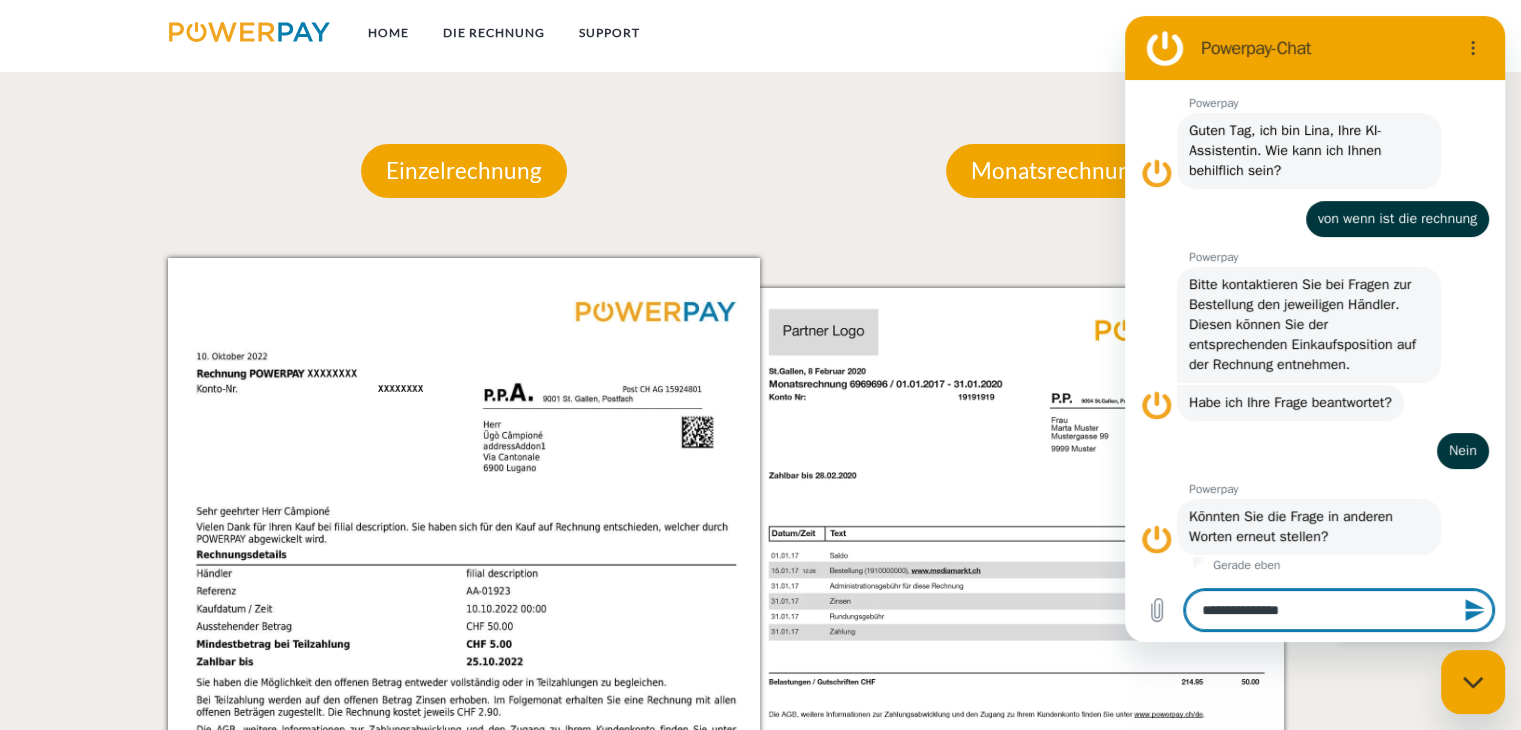 type on "**********" 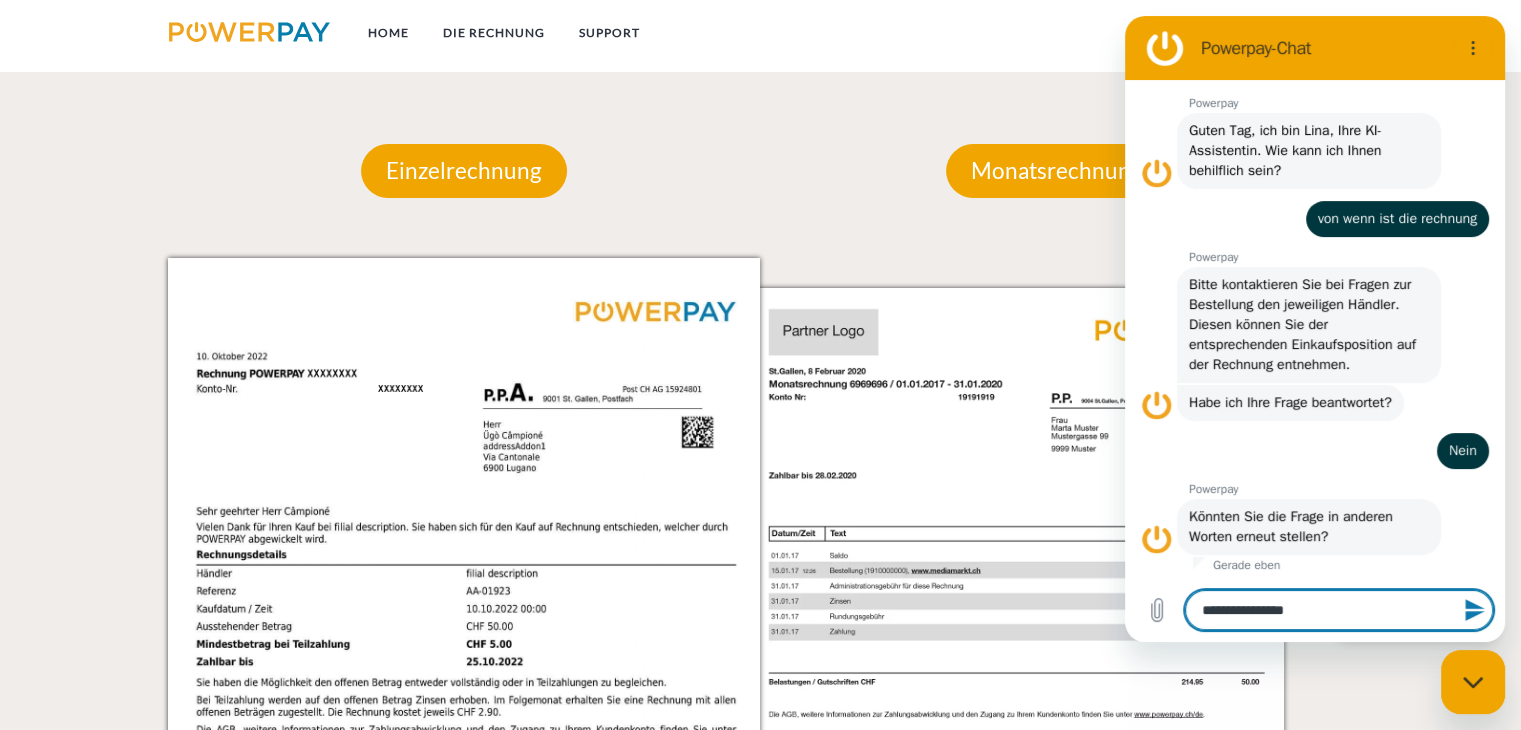 type on "**********" 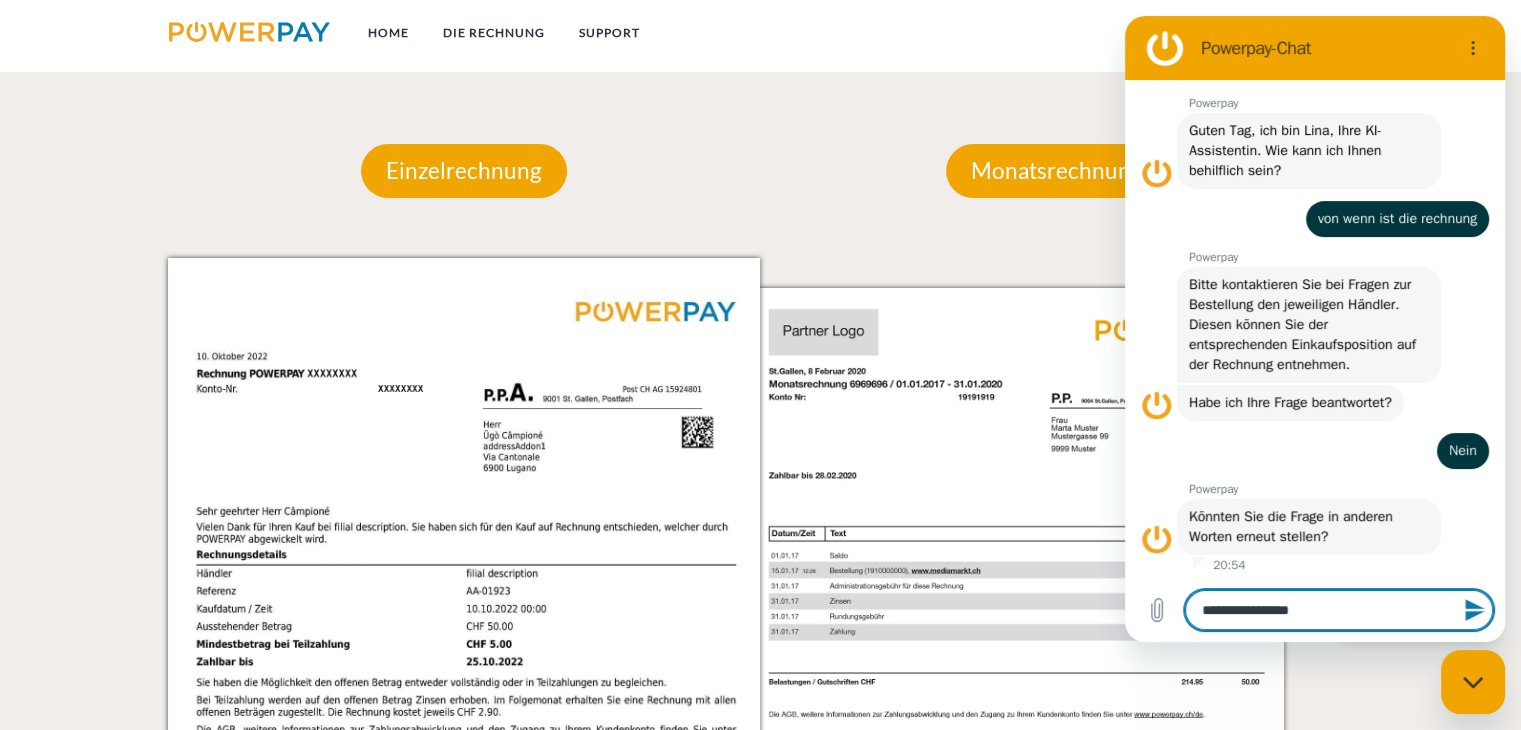 paste on "**********" 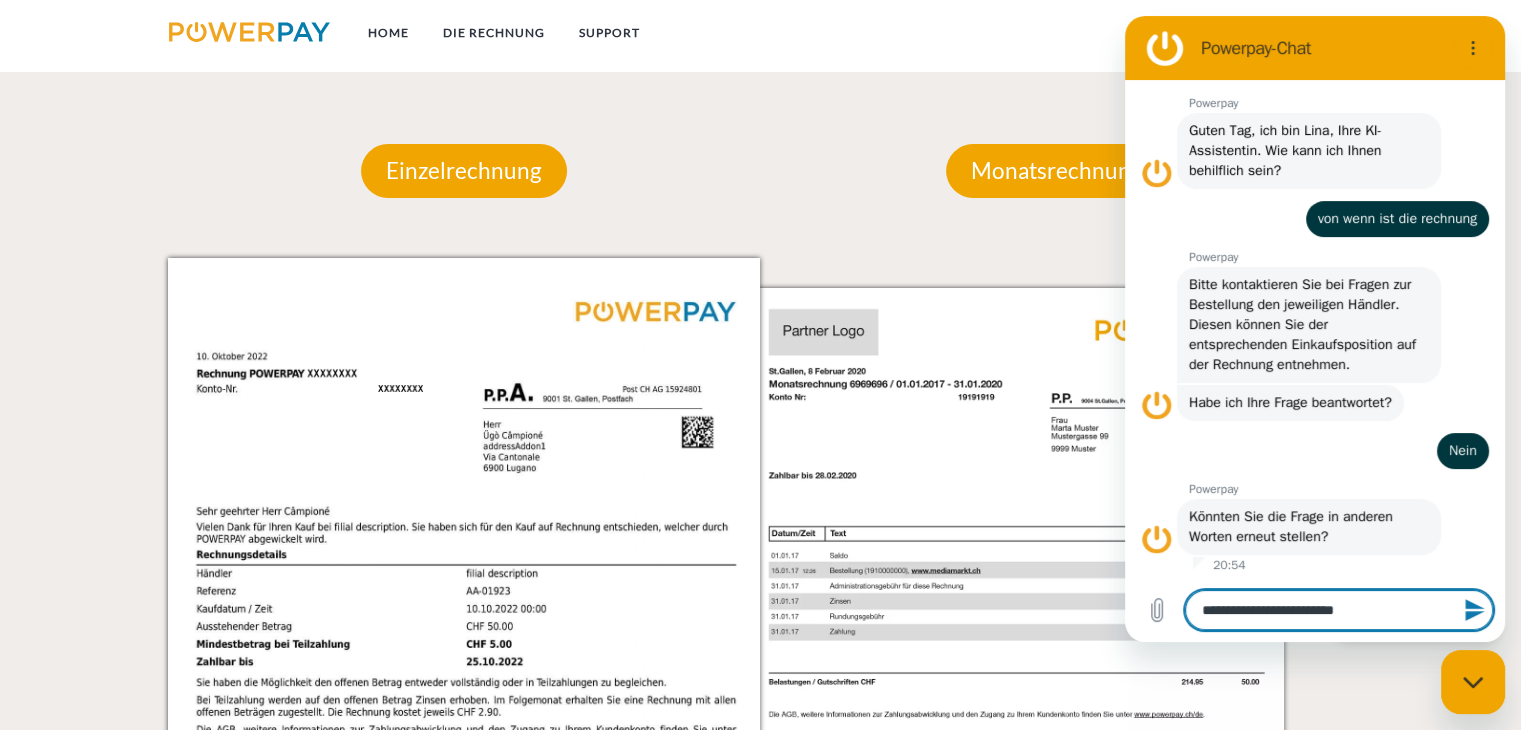 type 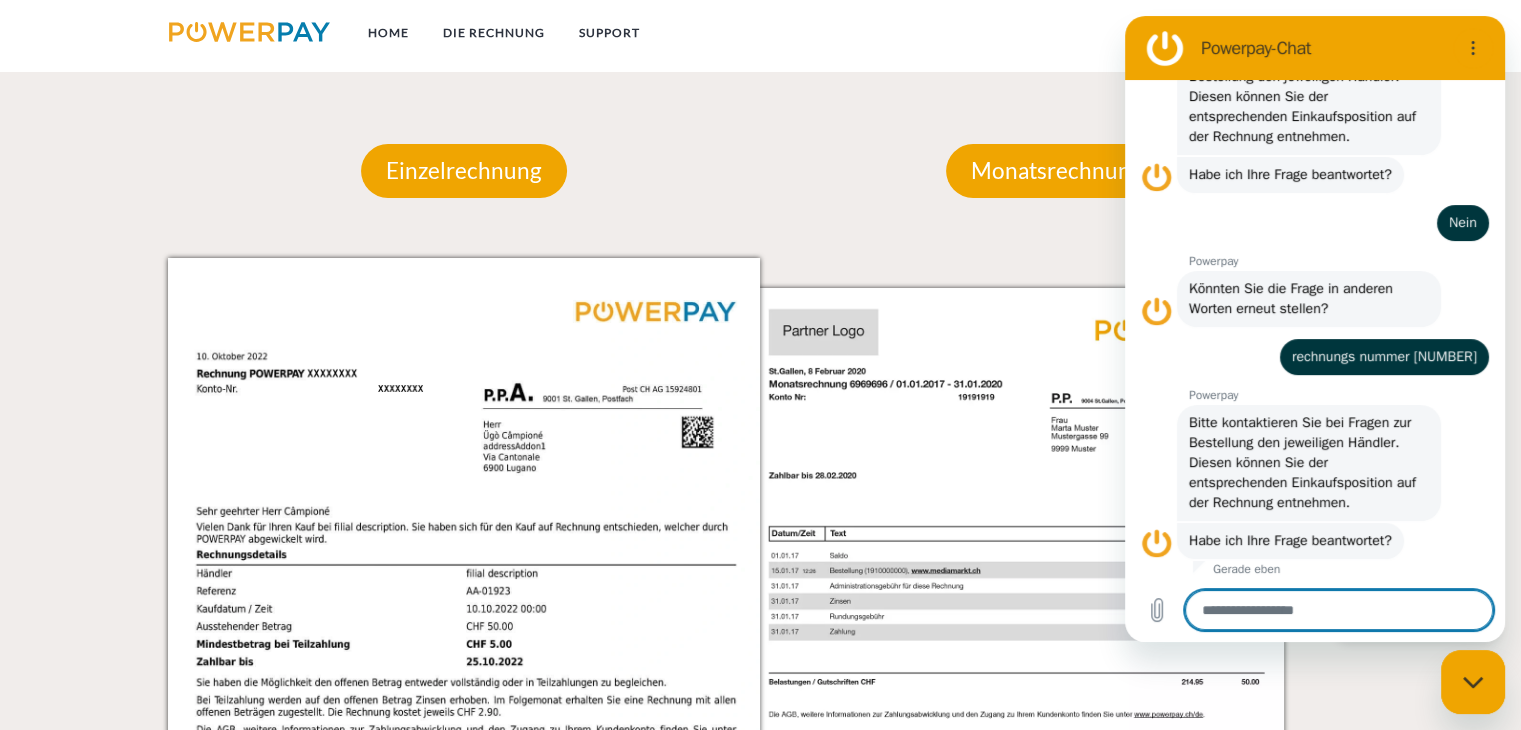 scroll, scrollTop: 363, scrollLeft: 0, axis: vertical 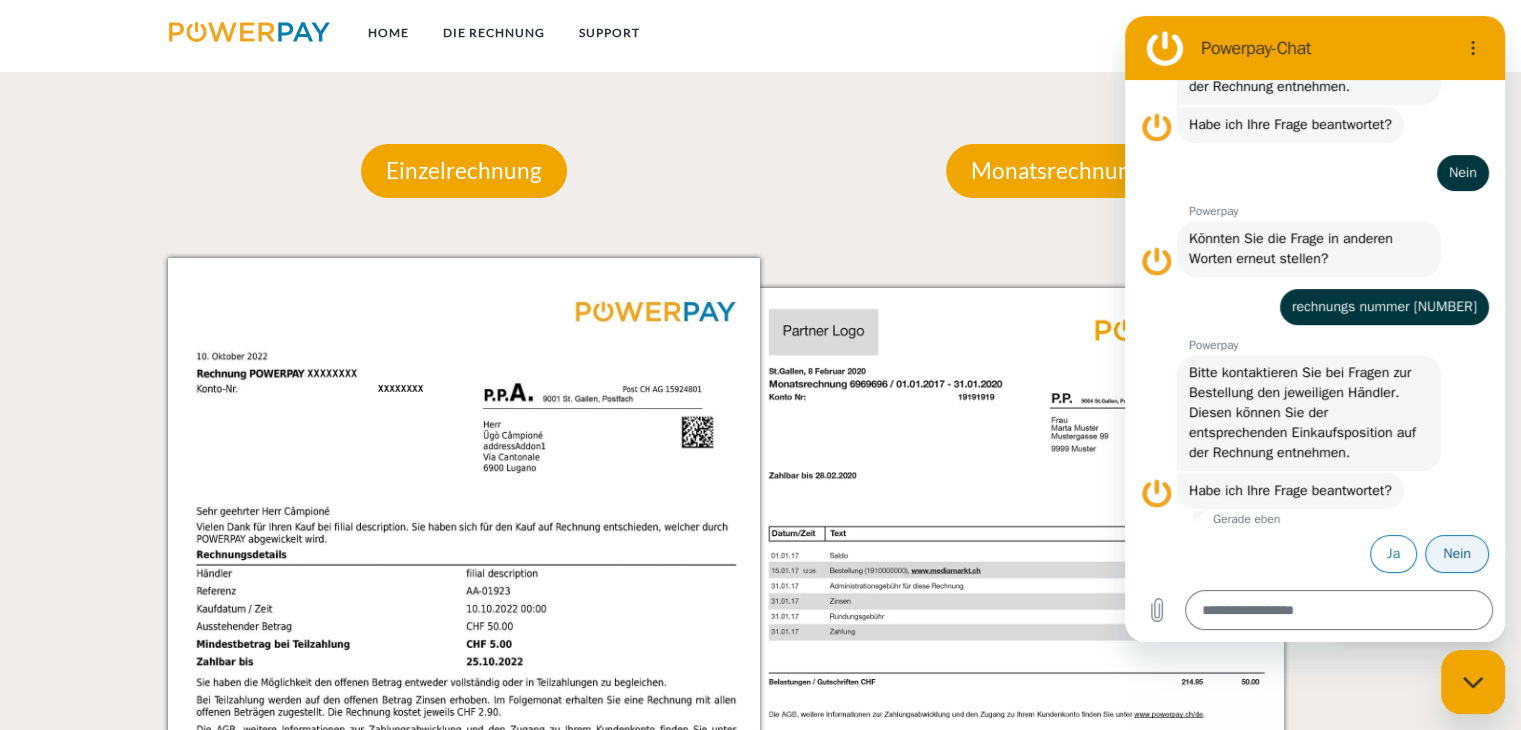 click on "Nein" at bounding box center (1457, 554) 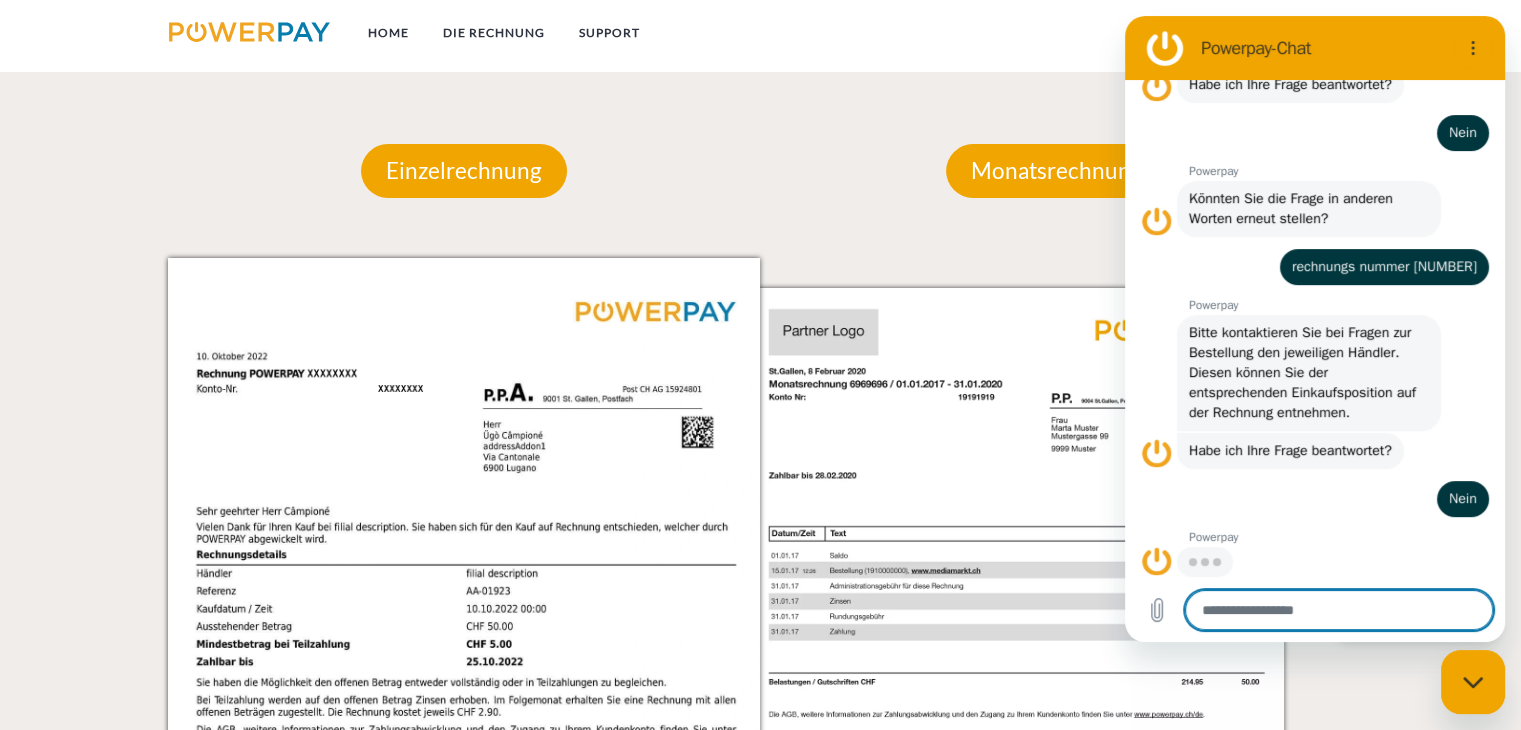 scroll, scrollTop: 403, scrollLeft: 0, axis: vertical 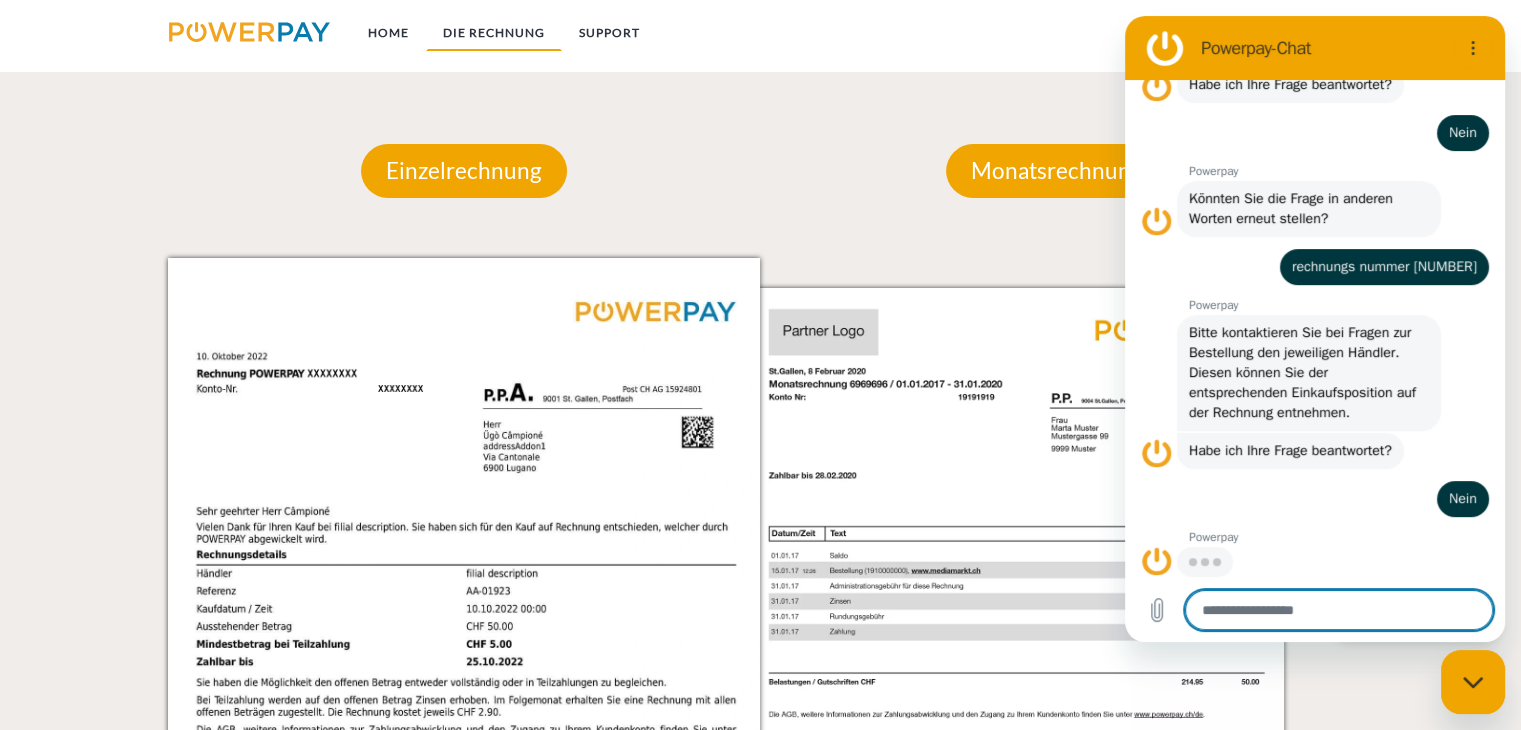 click on "DIE RECHNUNG" at bounding box center [494, 33] 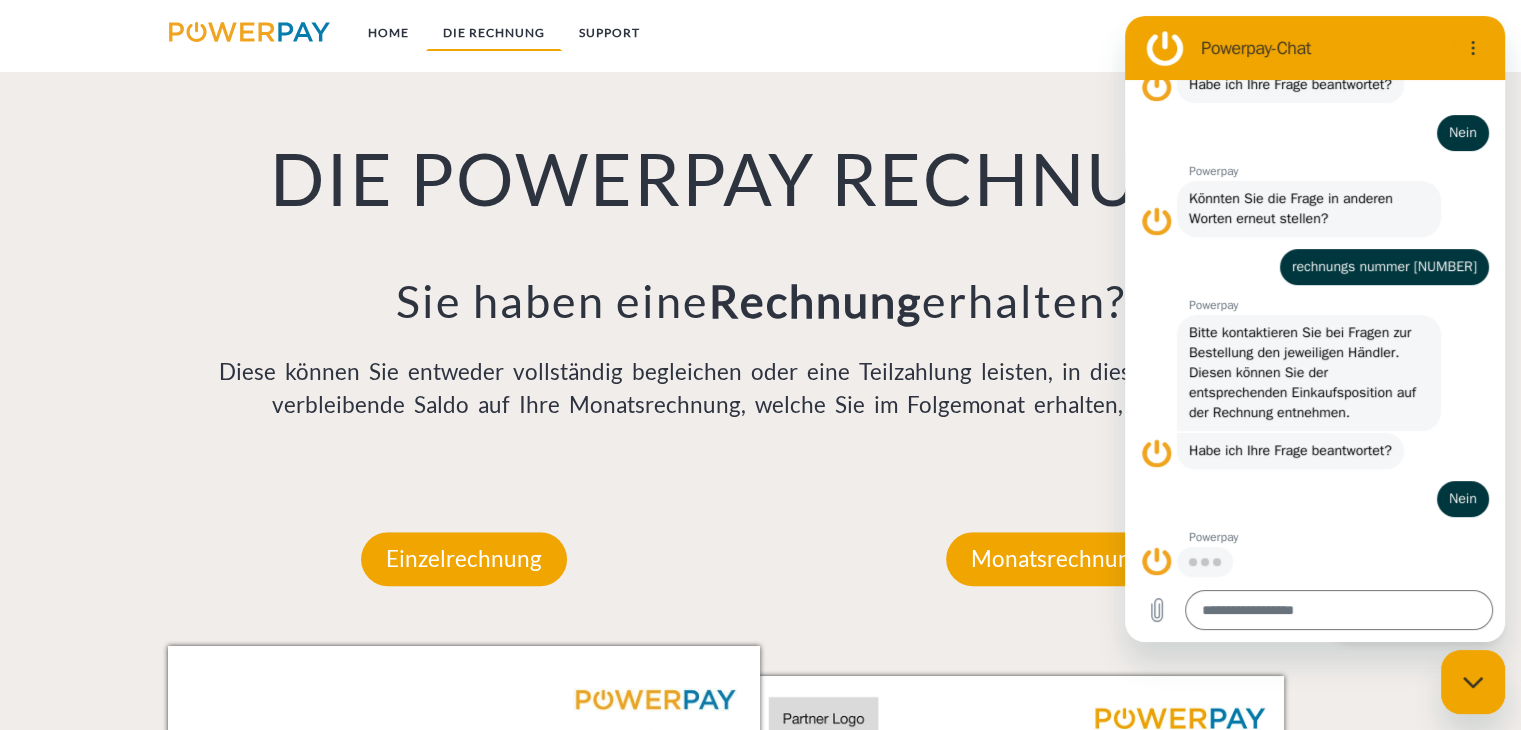 scroll, scrollTop: 1400, scrollLeft: 0, axis: vertical 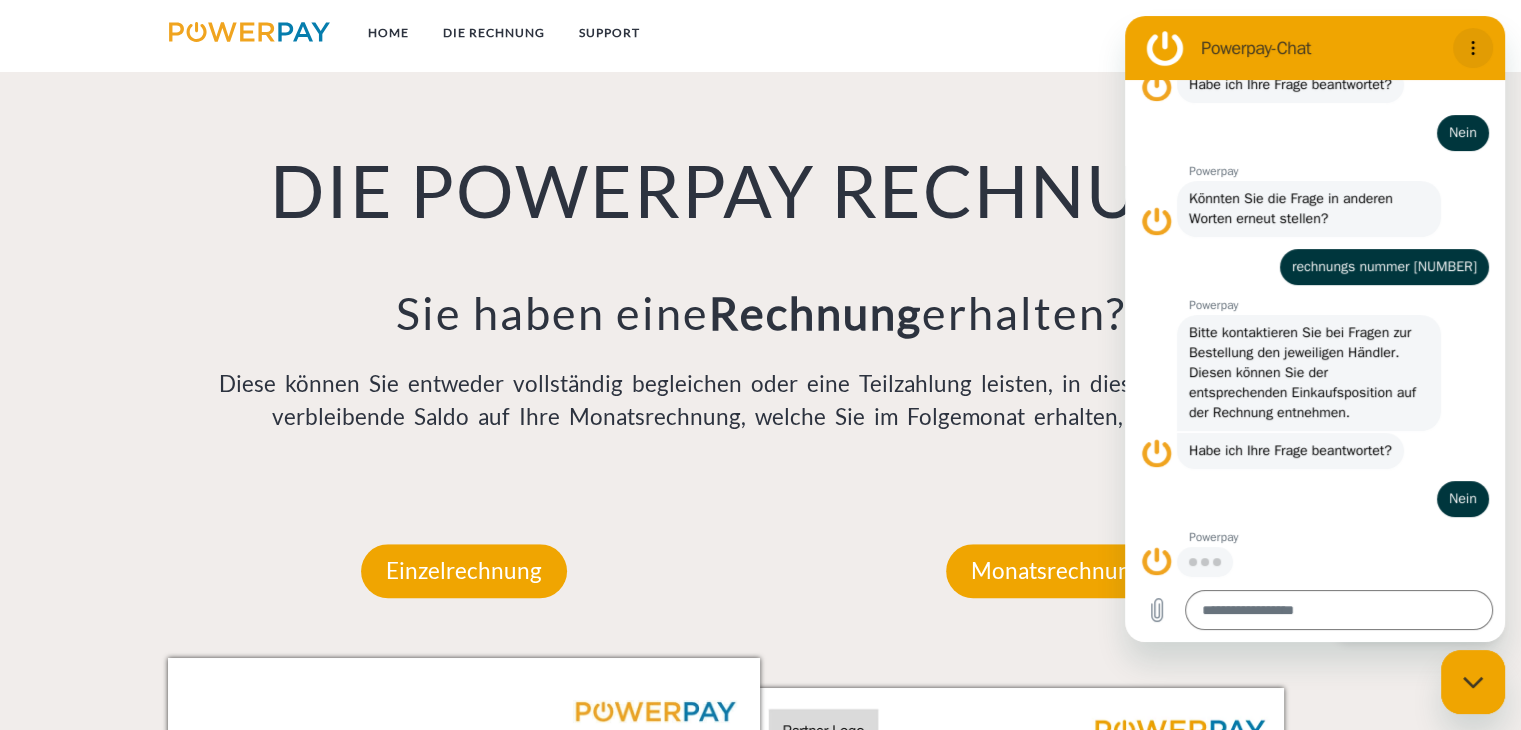 click 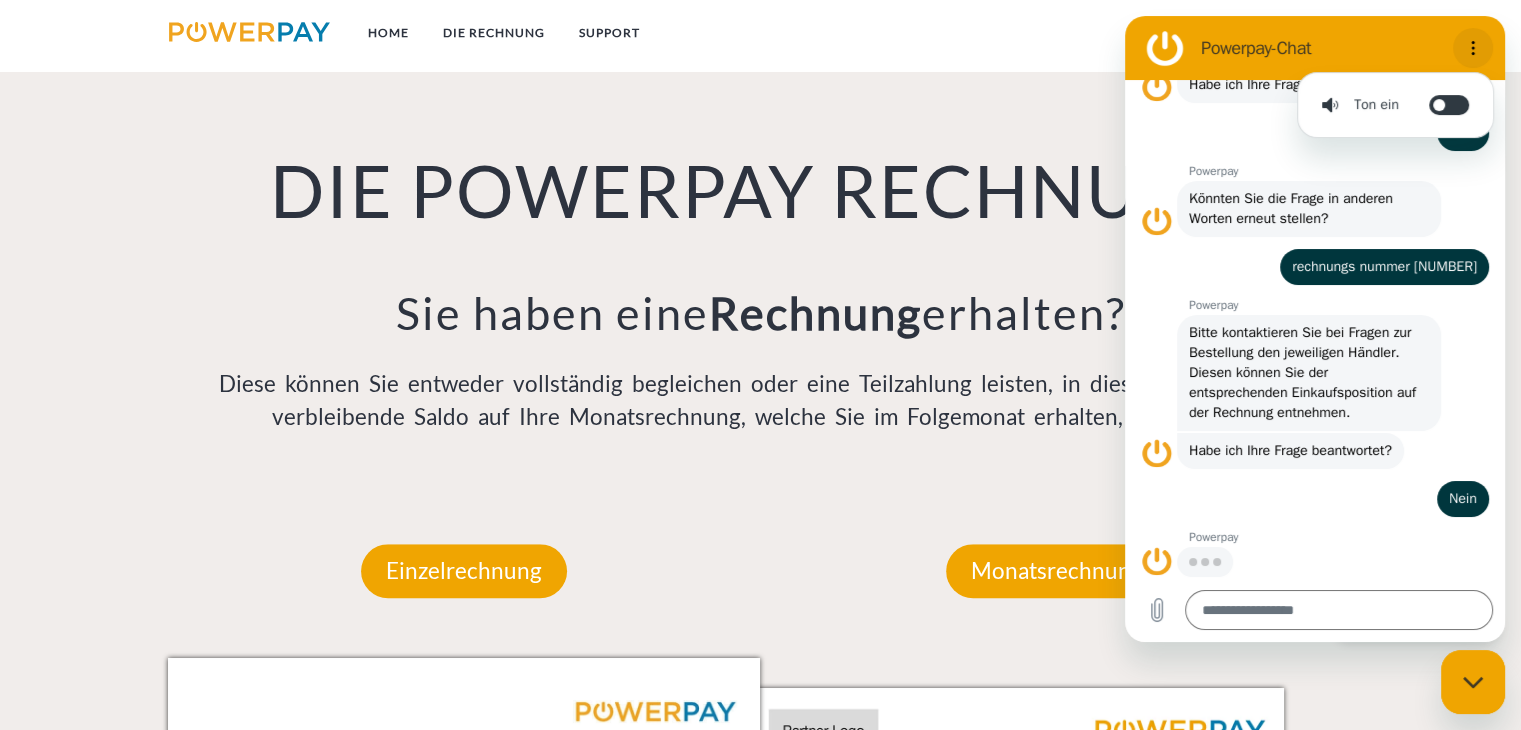 click 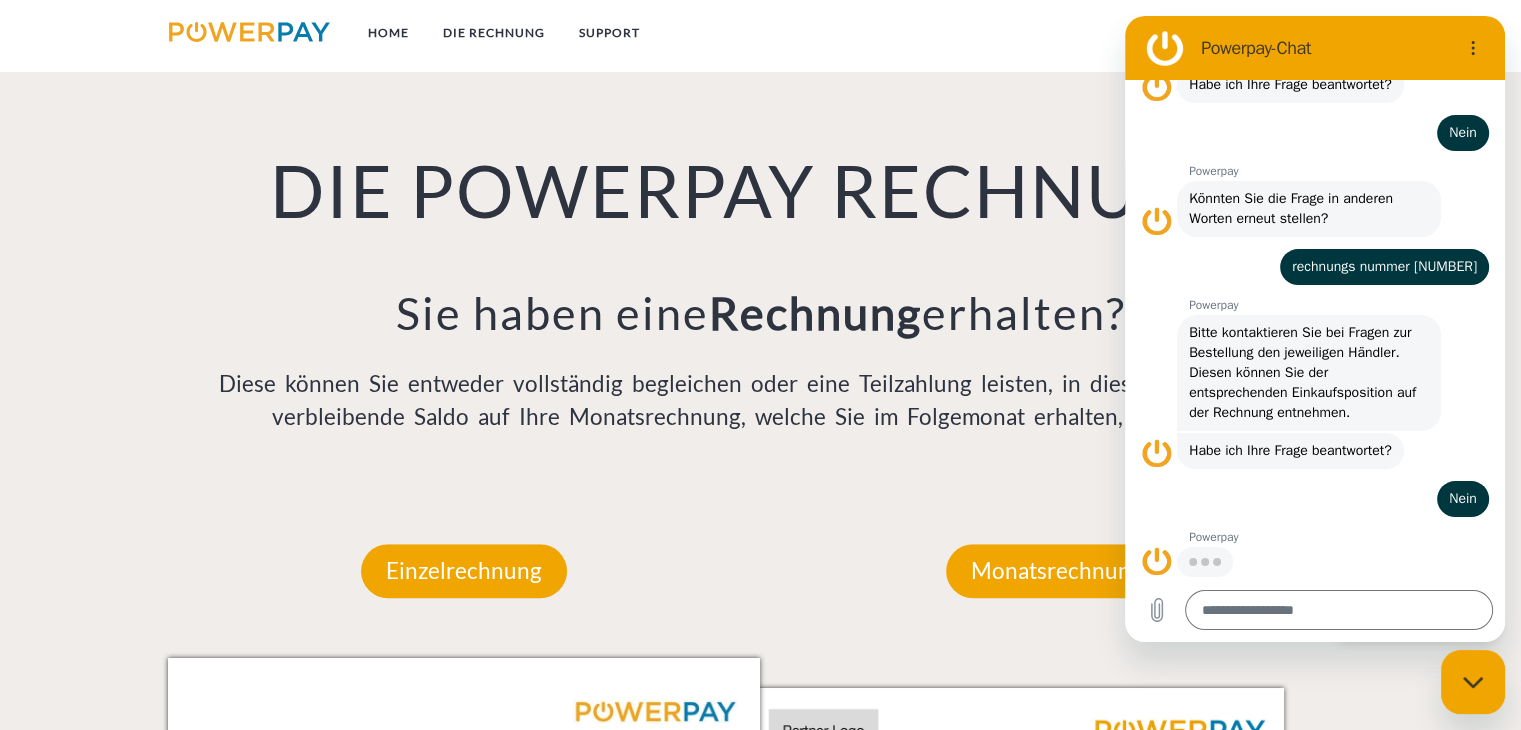 click at bounding box center [1165, 48] 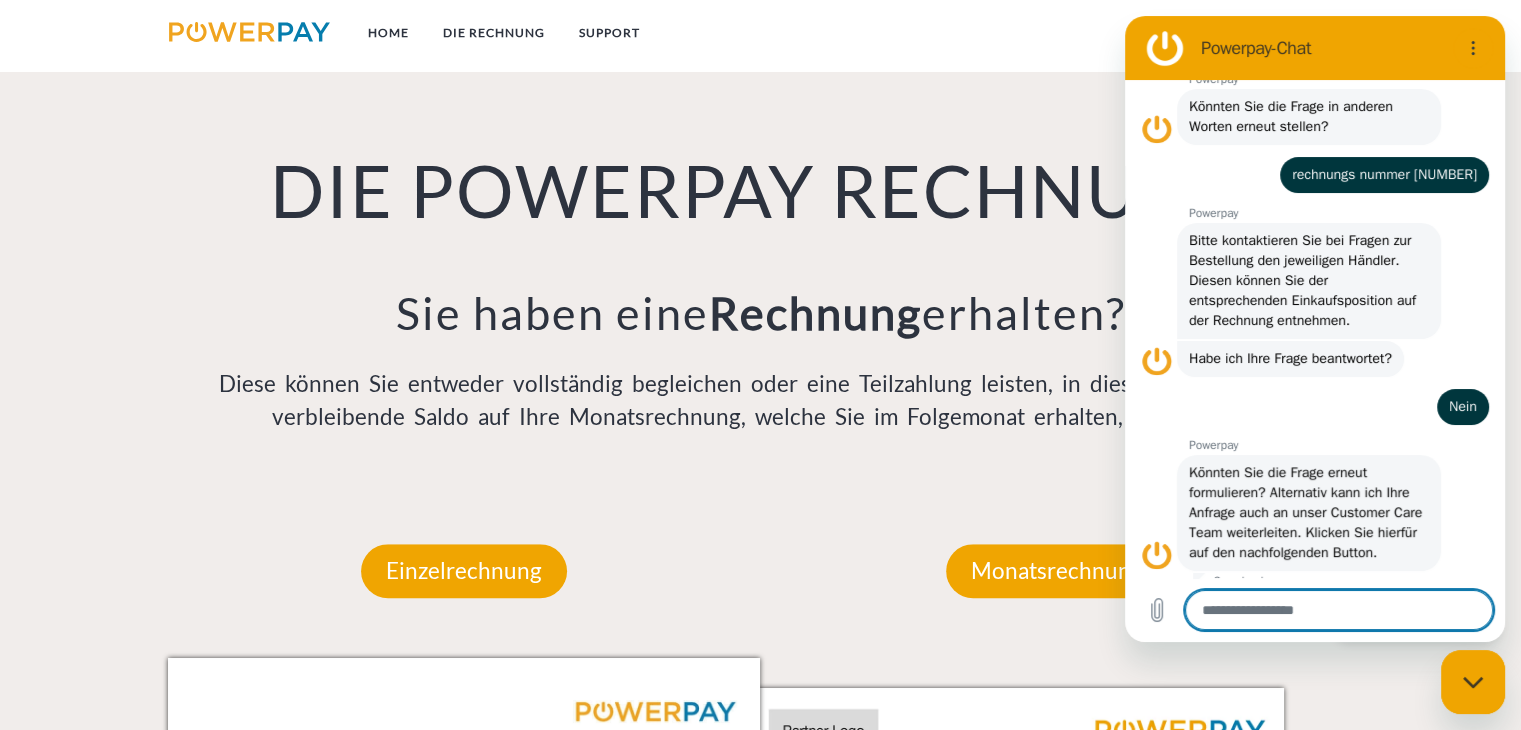 type on "*" 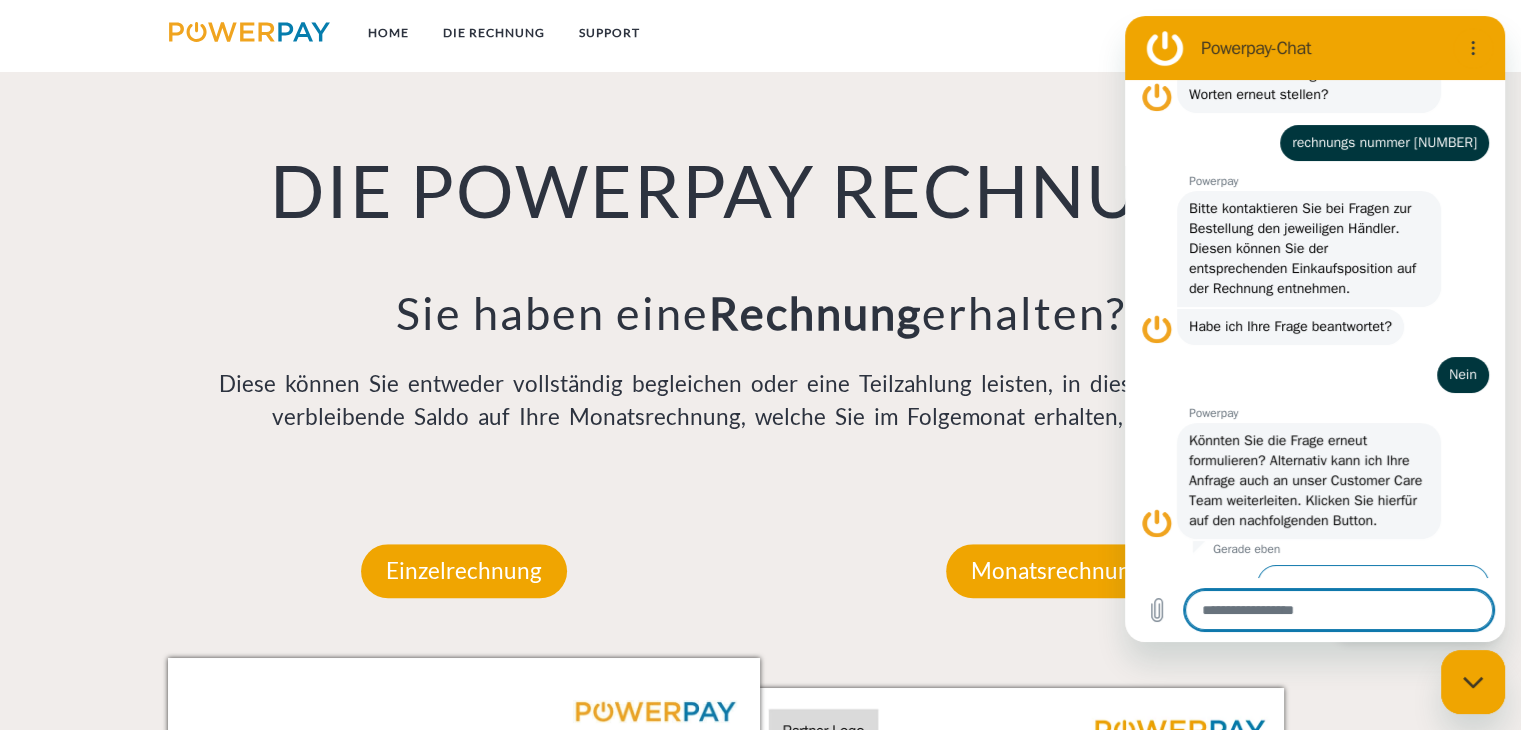 scroll, scrollTop: 576, scrollLeft: 0, axis: vertical 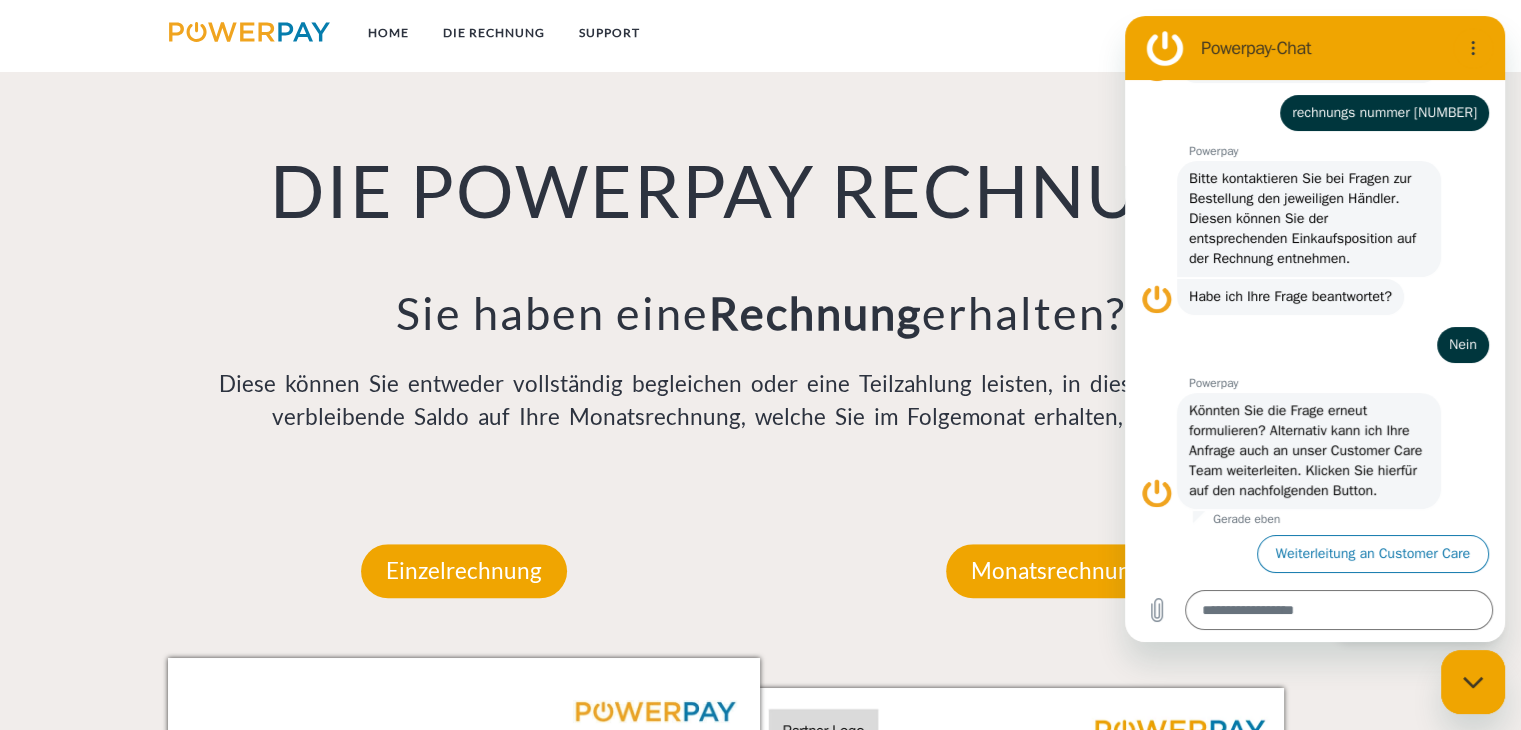 click on "Powerpay-Chat" at bounding box center [1315, 48] 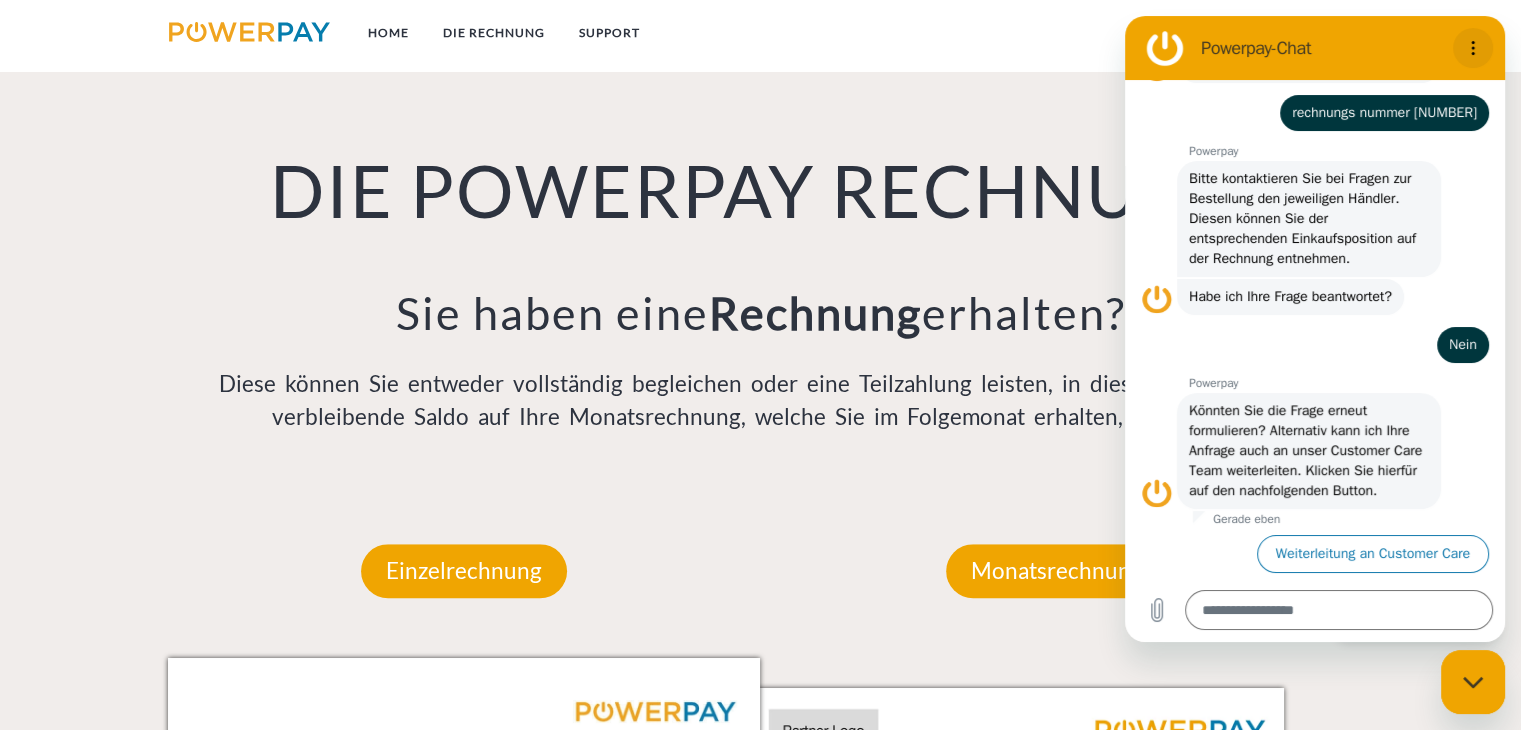 click 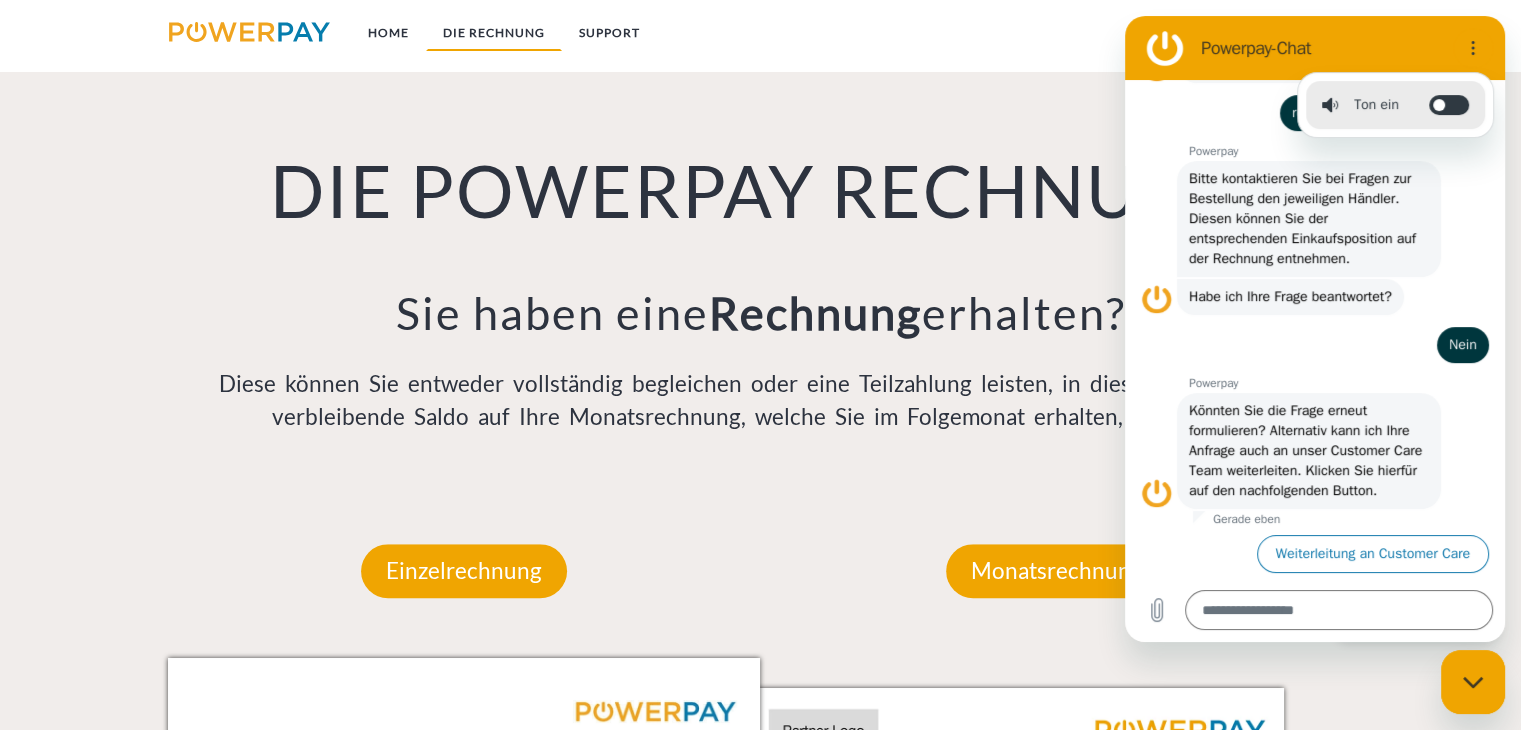click on "DIE RECHNUNG" at bounding box center (494, 33) 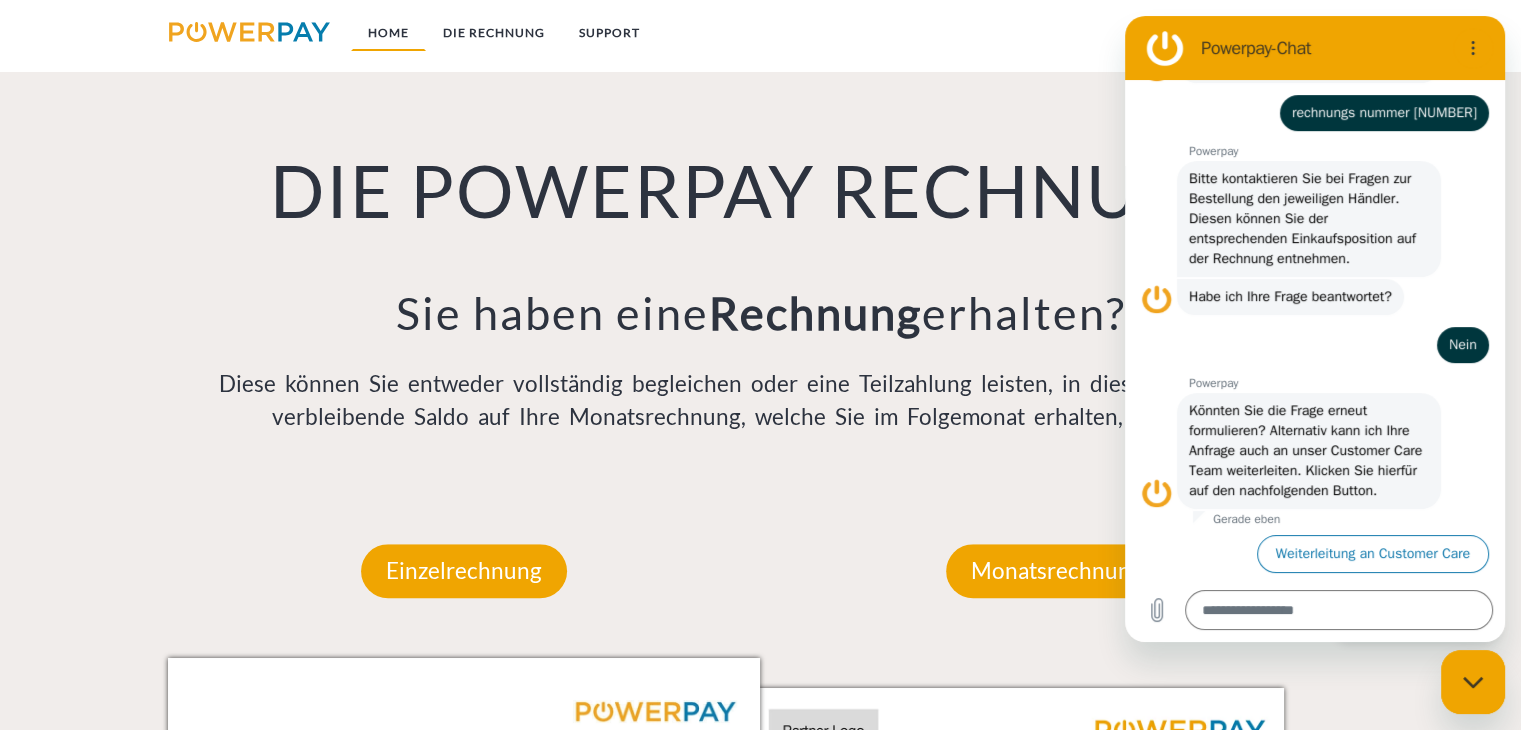 click on "Home" at bounding box center (388, 33) 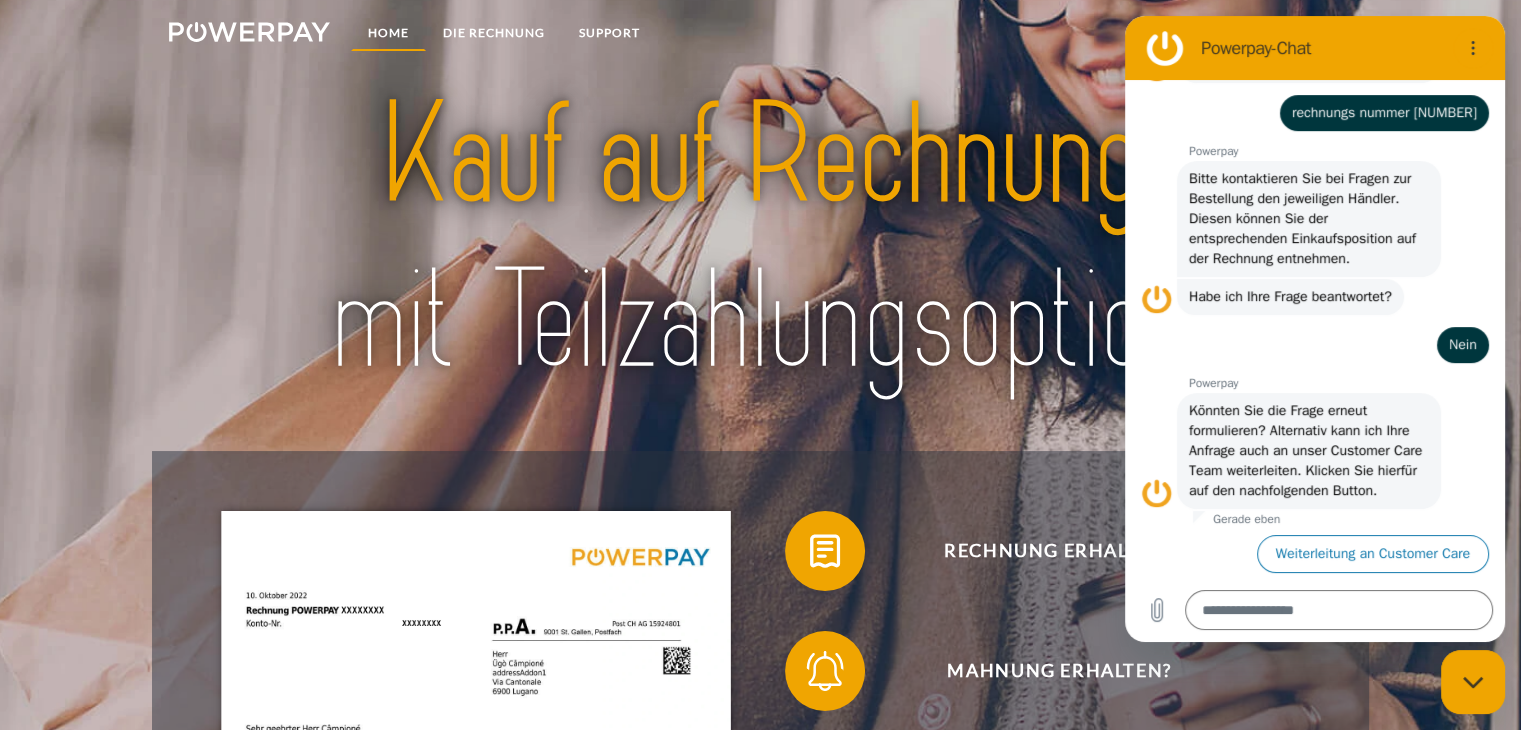 scroll, scrollTop: 0, scrollLeft: 0, axis: both 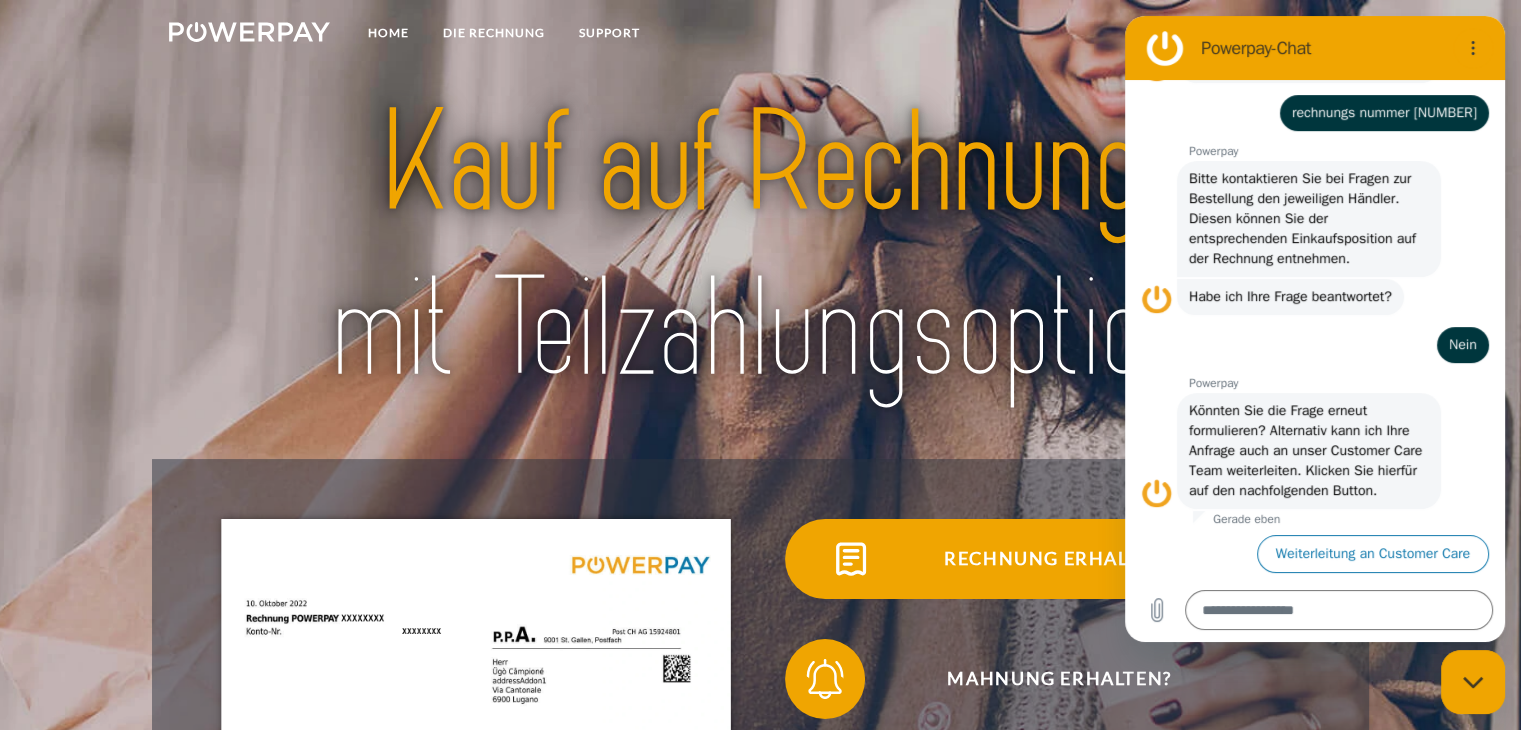 click on "Rechnung erhalten?" at bounding box center [1059, 559] 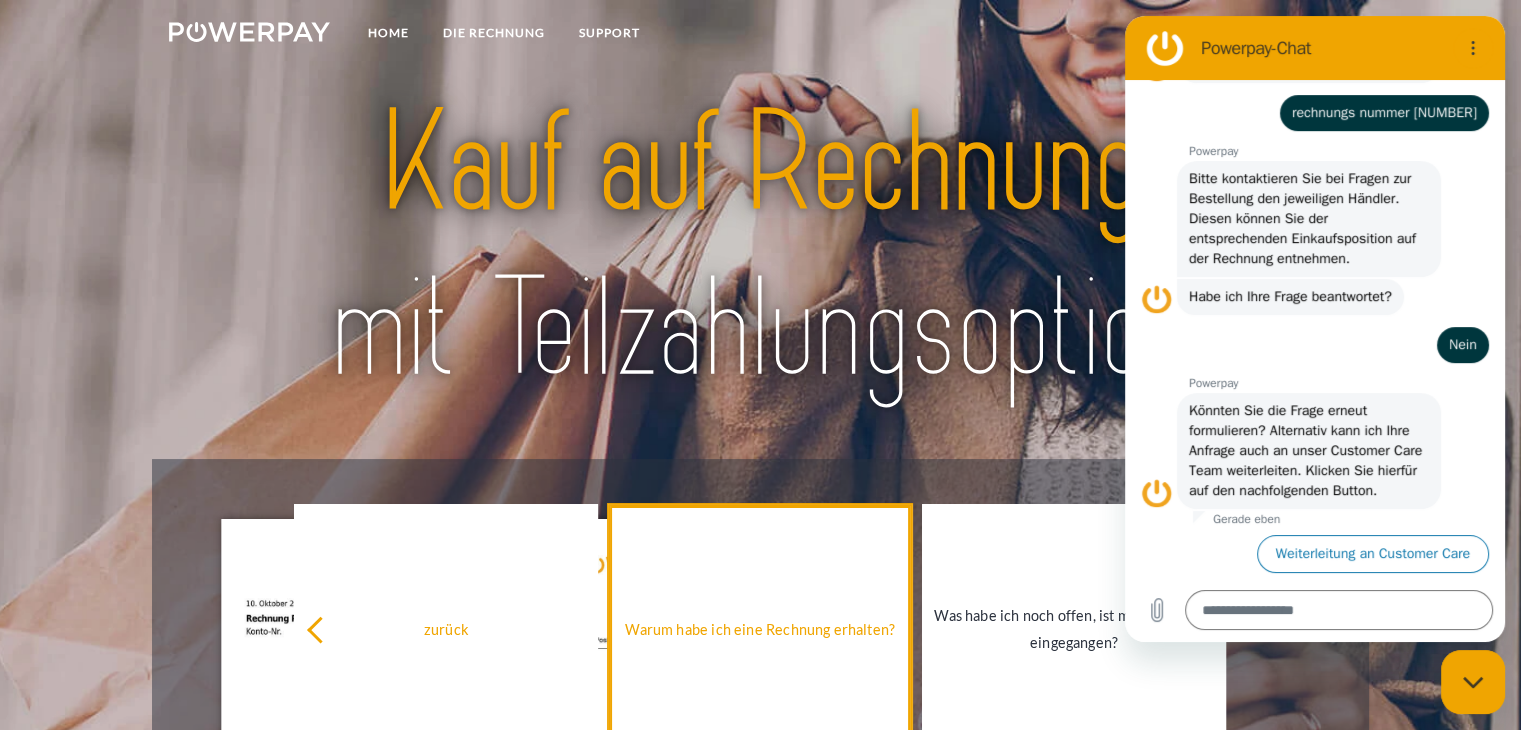click on "Warum habe ich eine Rechnung erhalten?" at bounding box center [760, 628] 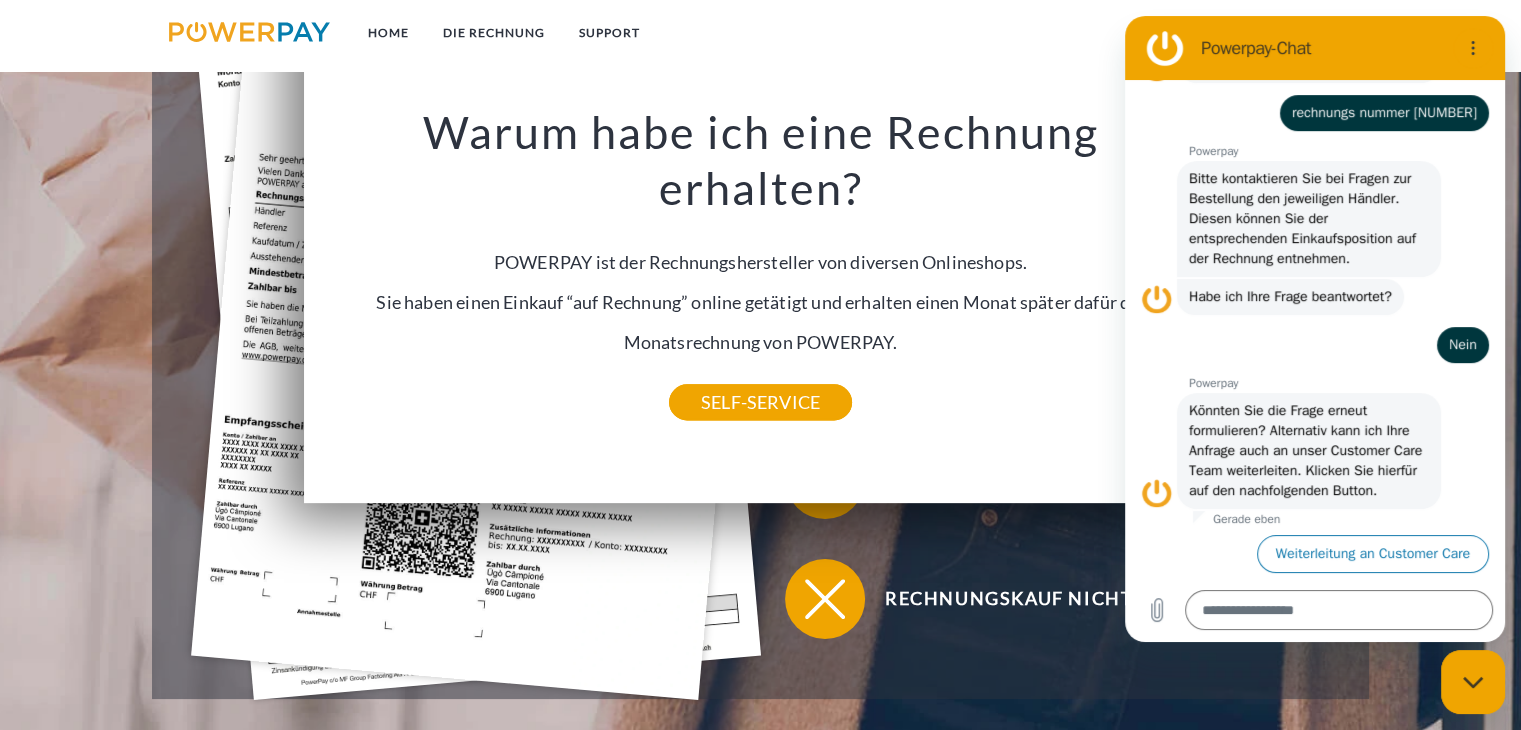 scroll, scrollTop: 600, scrollLeft: 0, axis: vertical 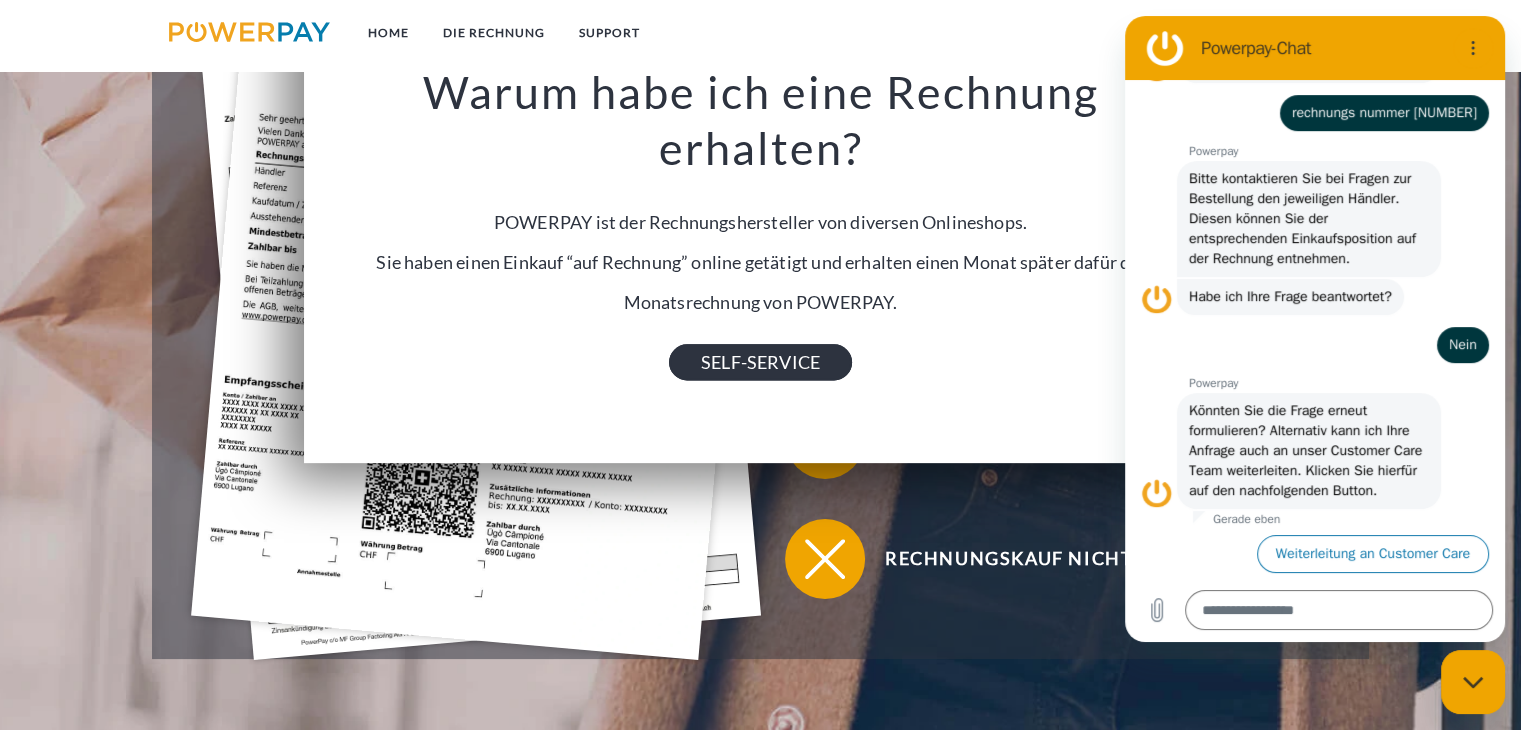 click on "SELF-SERVICE" at bounding box center (760, 362) 